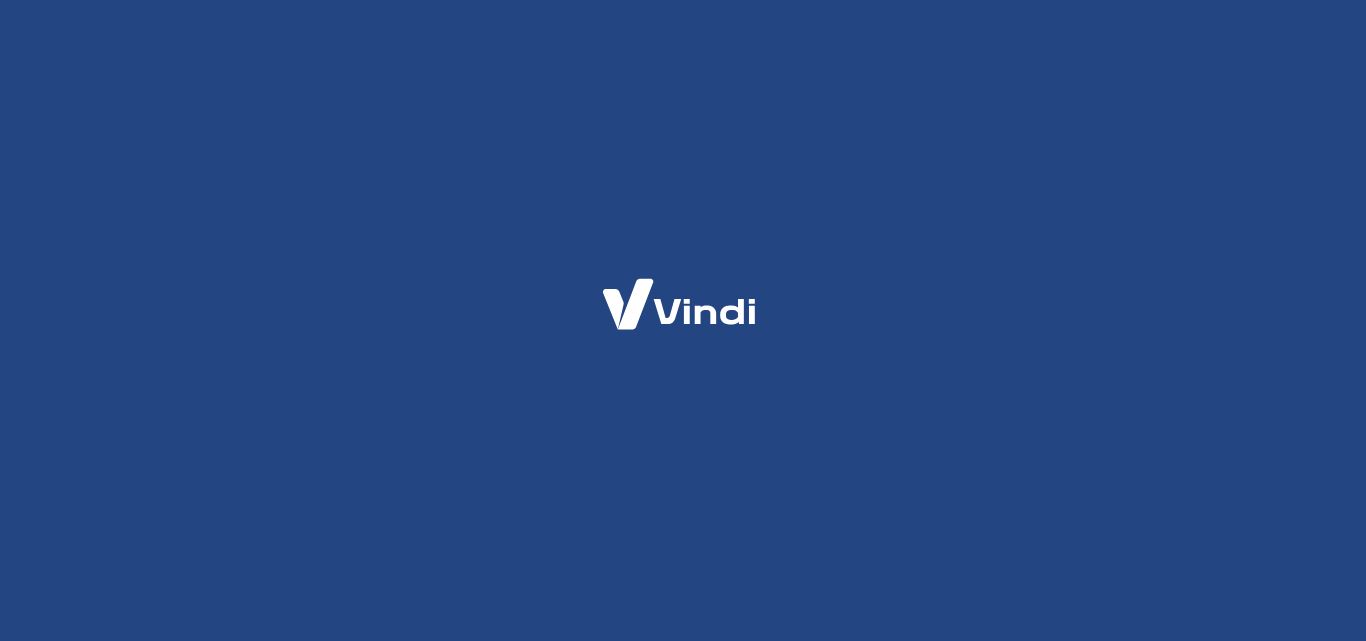 scroll, scrollTop: 0, scrollLeft: 0, axis: both 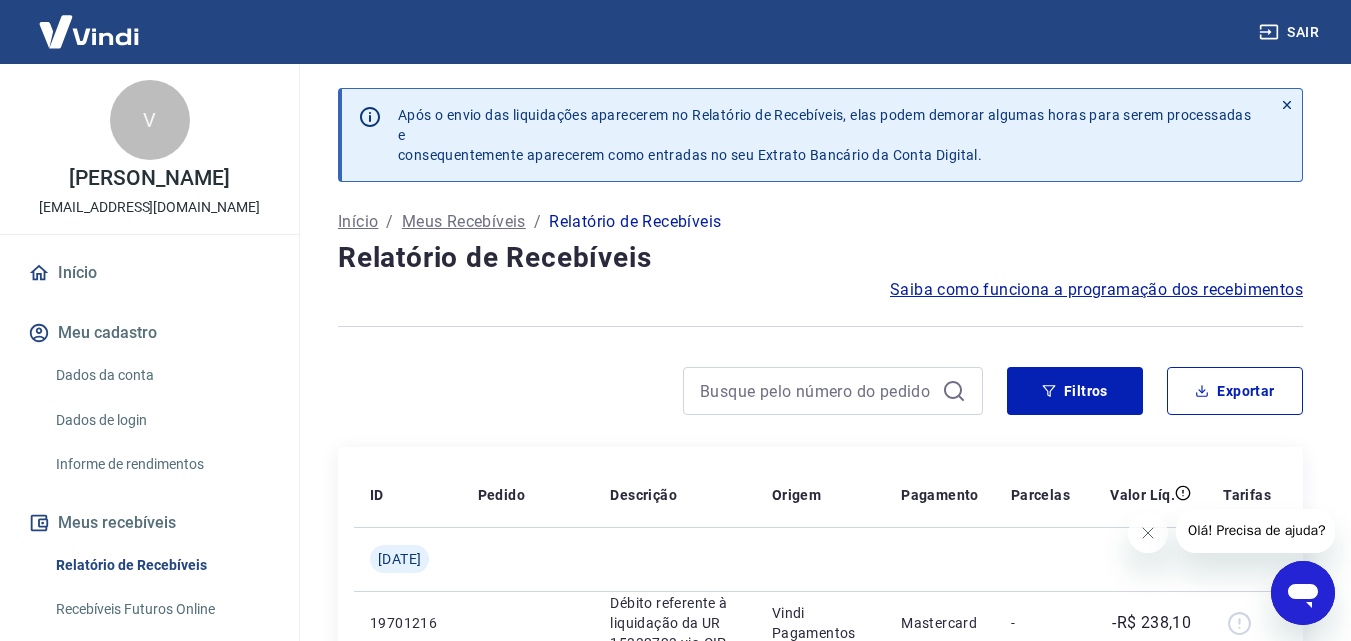 click 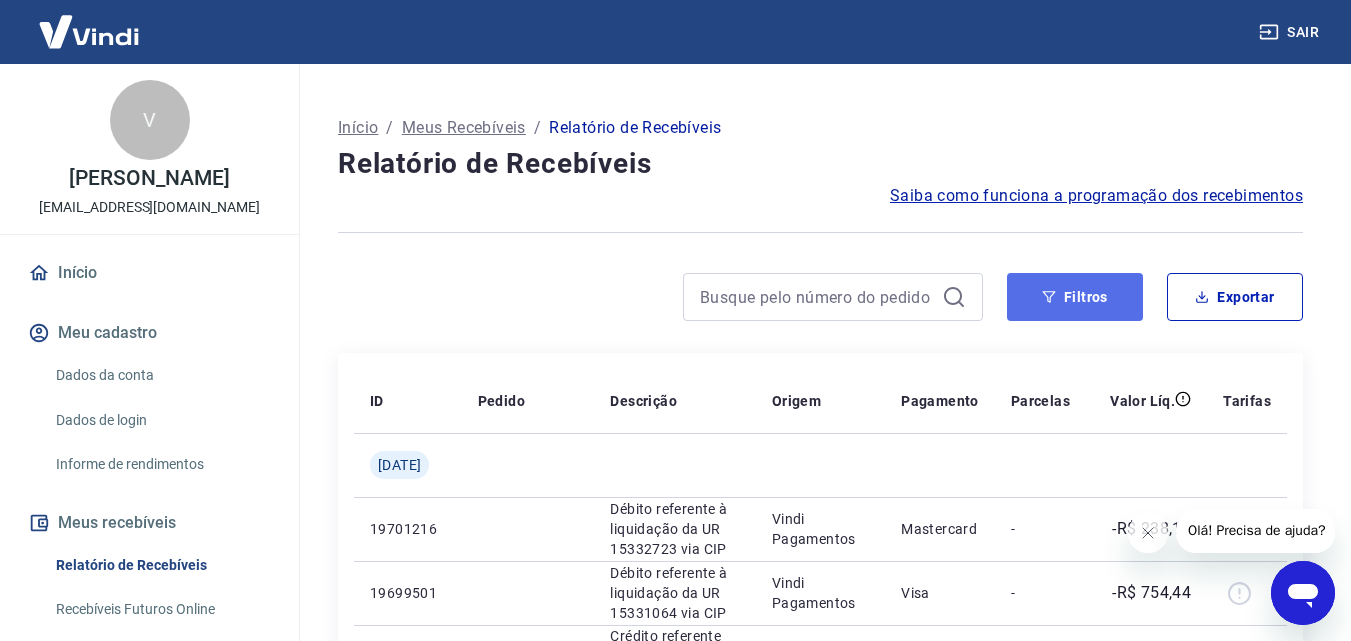 click on "Filtros" at bounding box center [1075, 297] 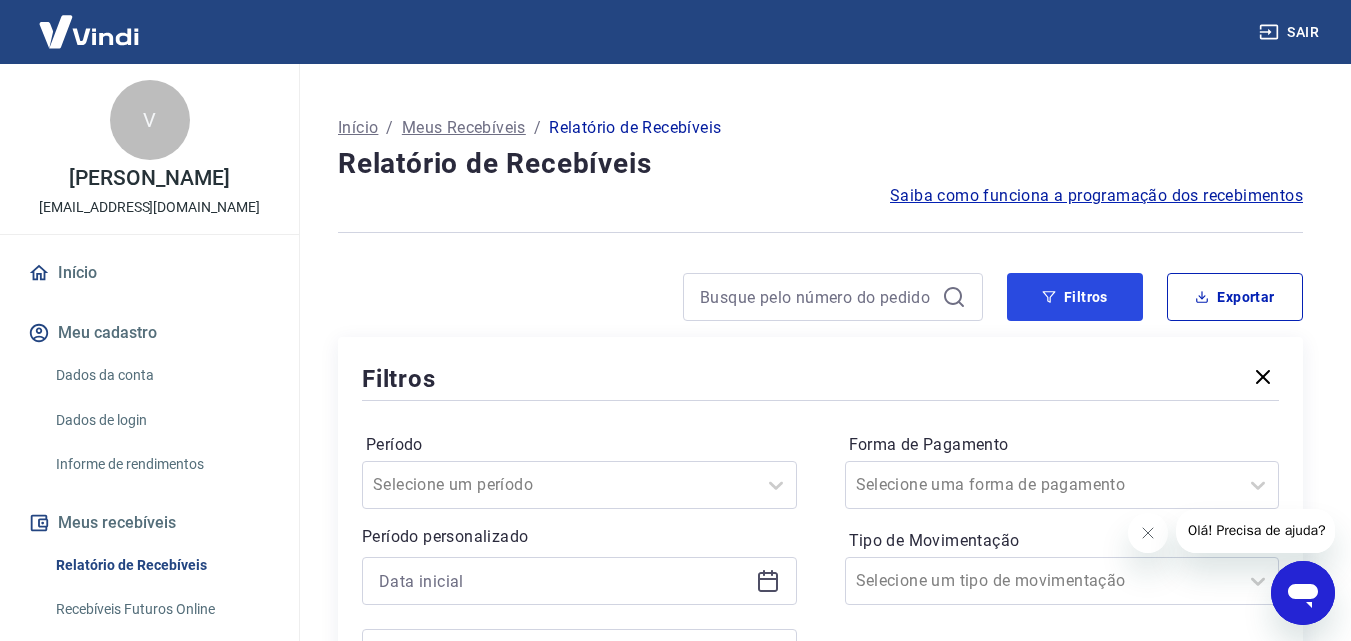 scroll, scrollTop: 292, scrollLeft: 0, axis: vertical 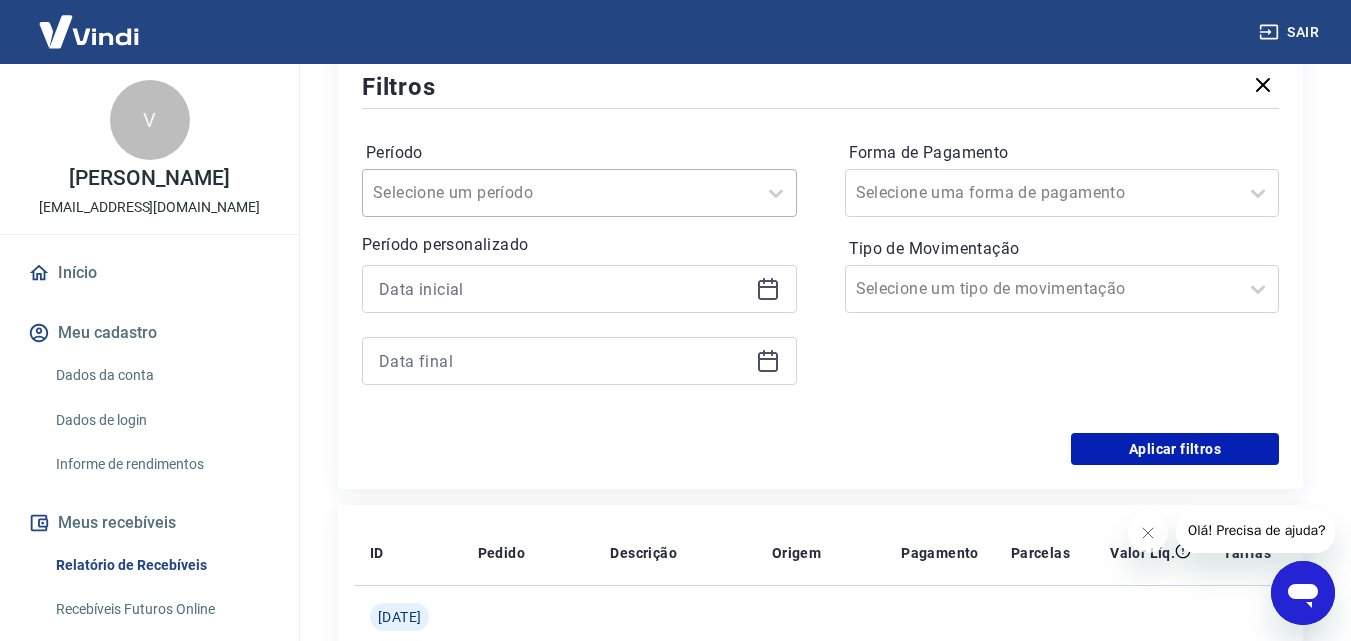 click at bounding box center [559, 193] 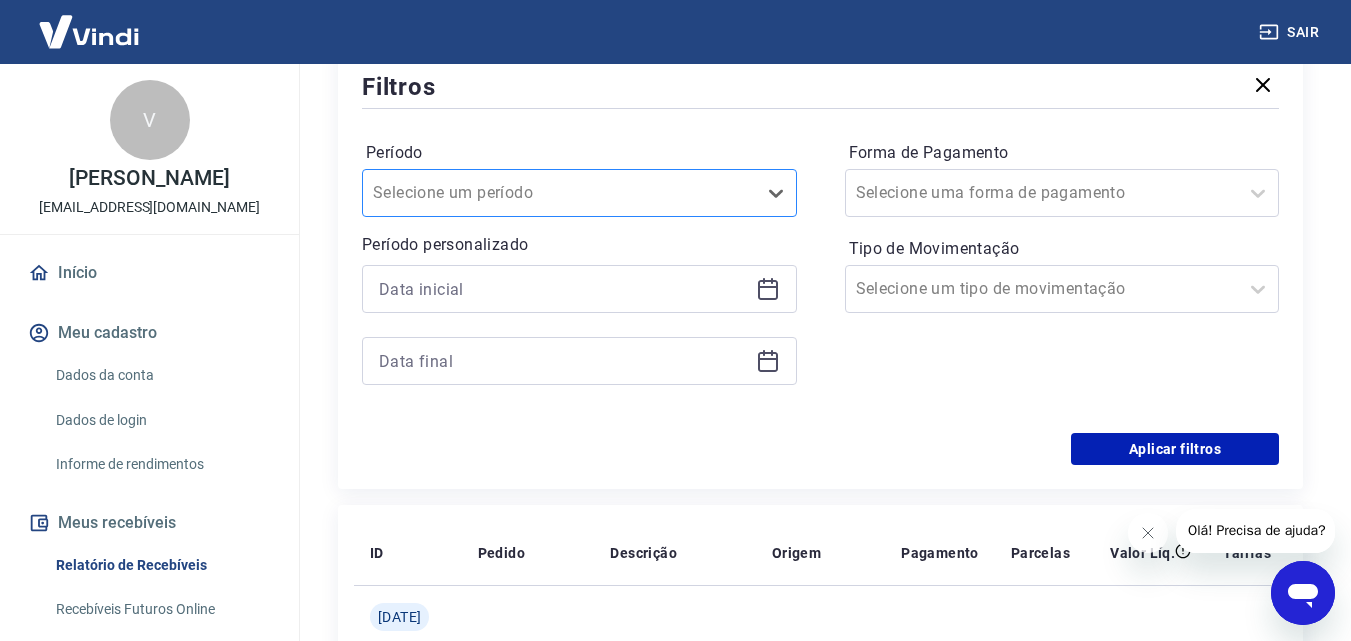 click at bounding box center [559, 193] 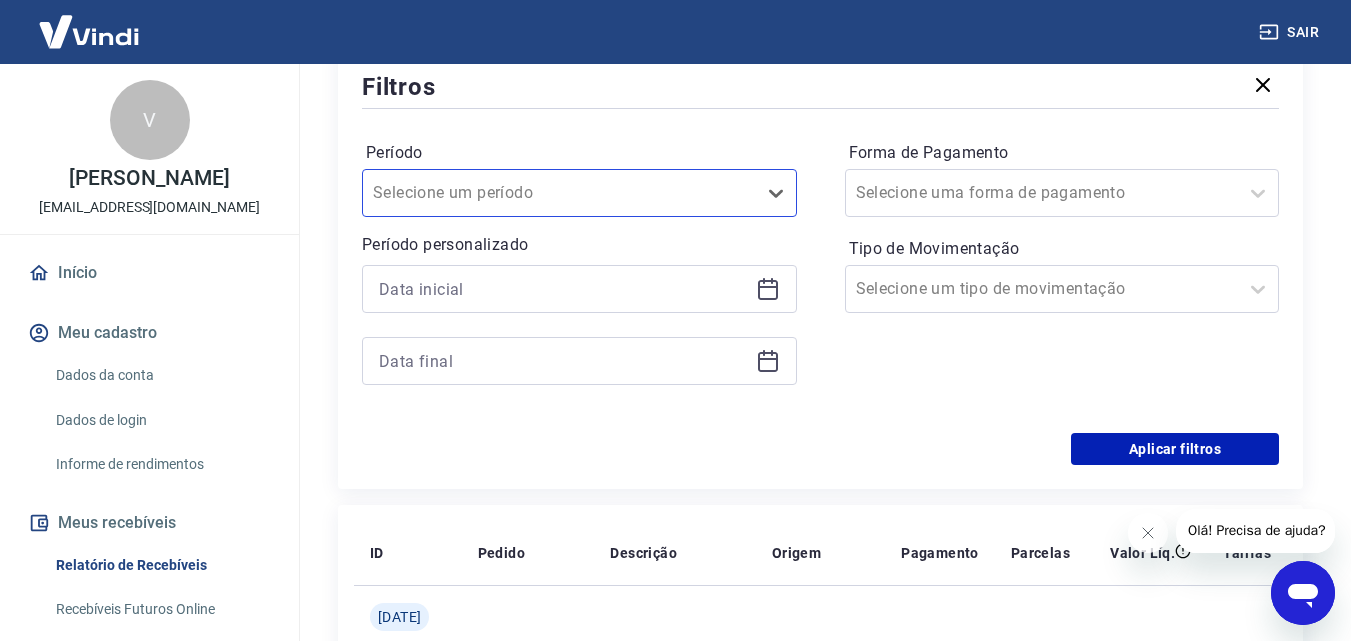 click 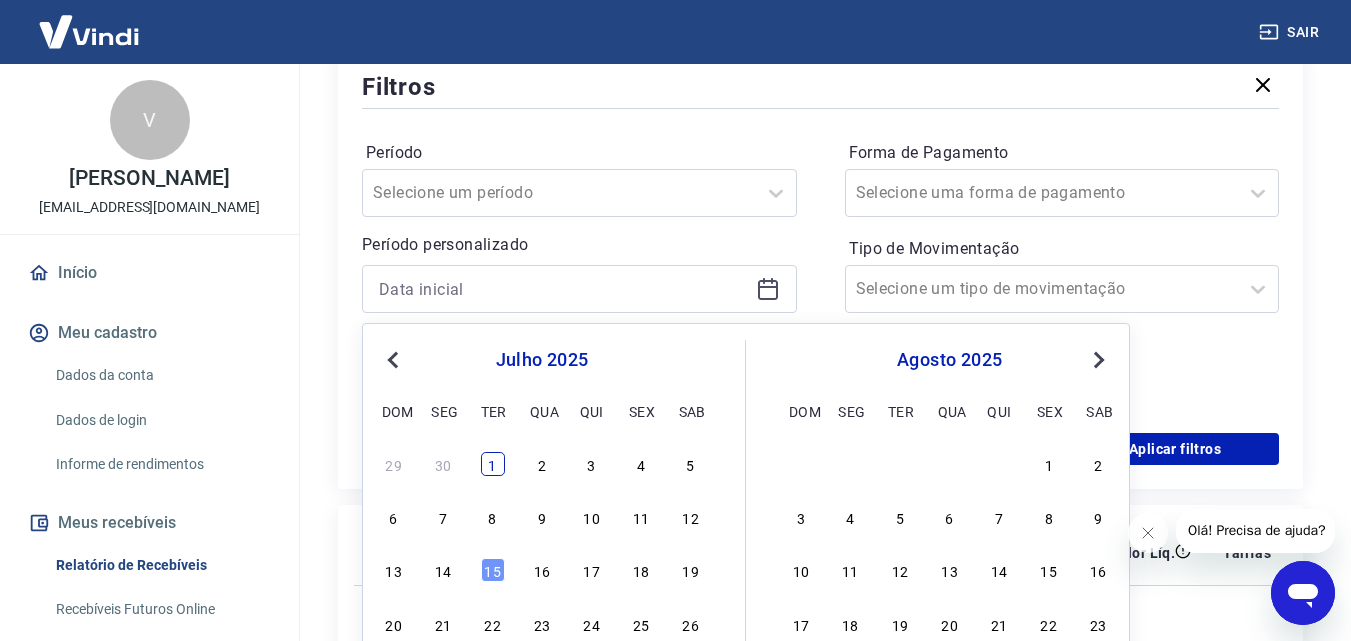 click on "1" at bounding box center (493, 464) 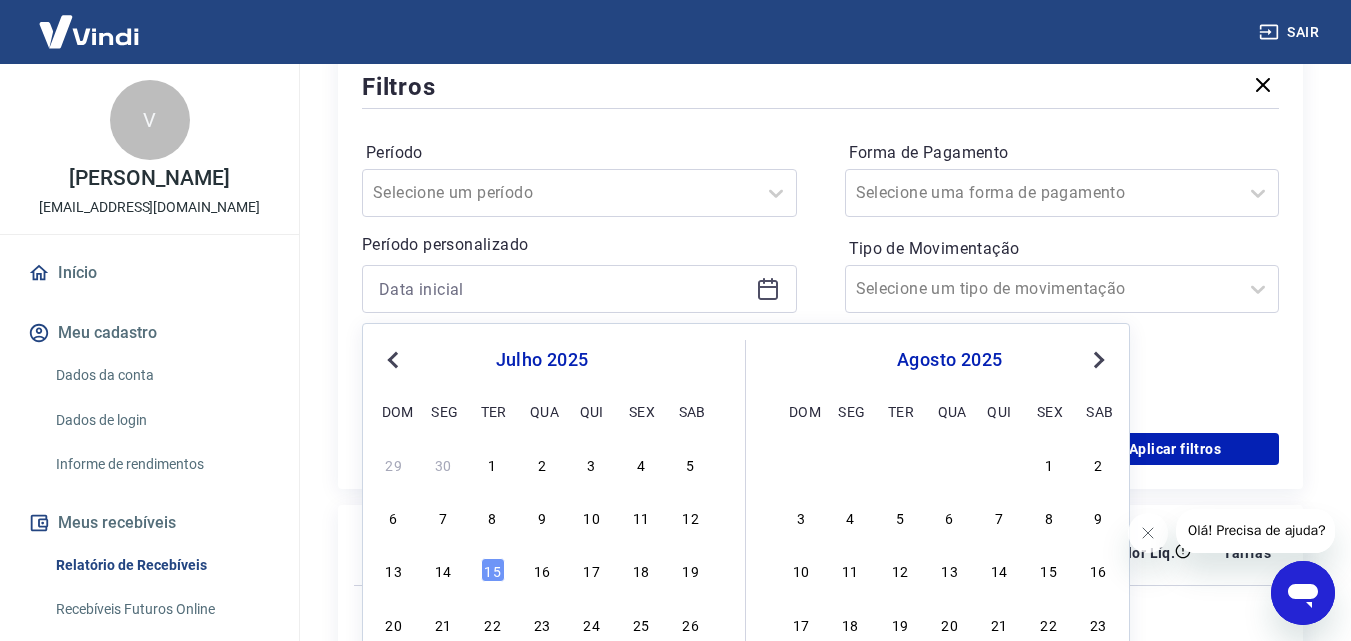 type on "[DATE]" 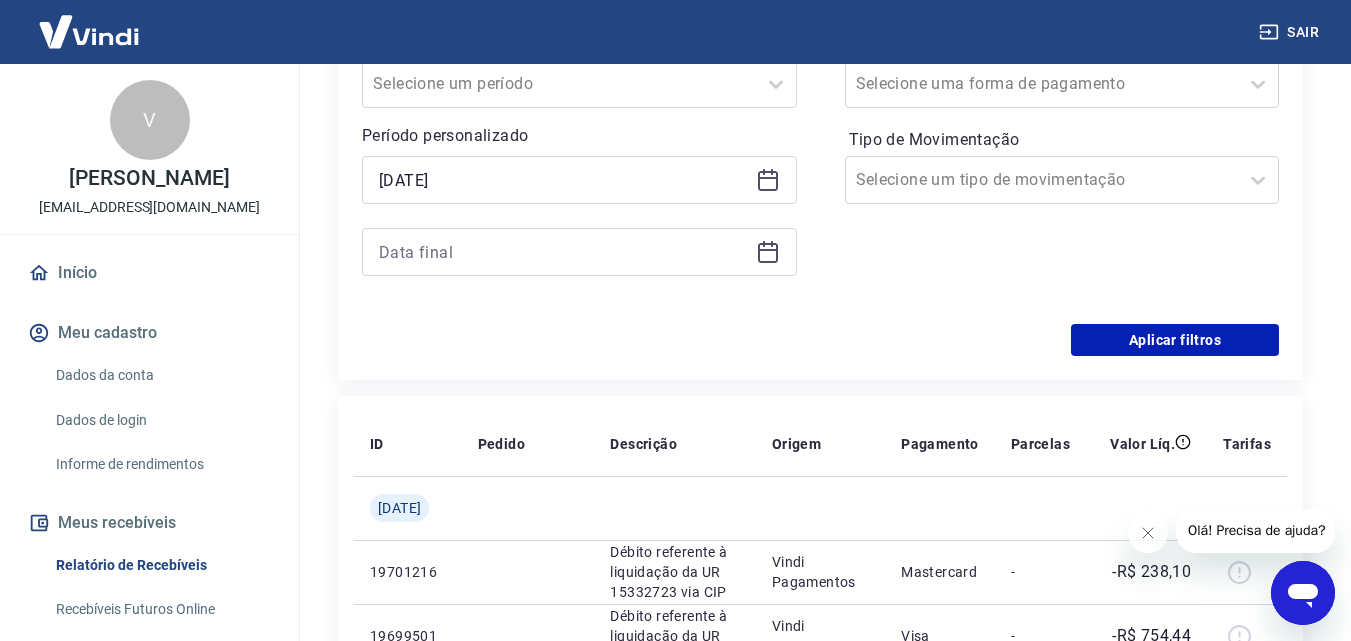 scroll, scrollTop: 441, scrollLeft: 0, axis: vertical 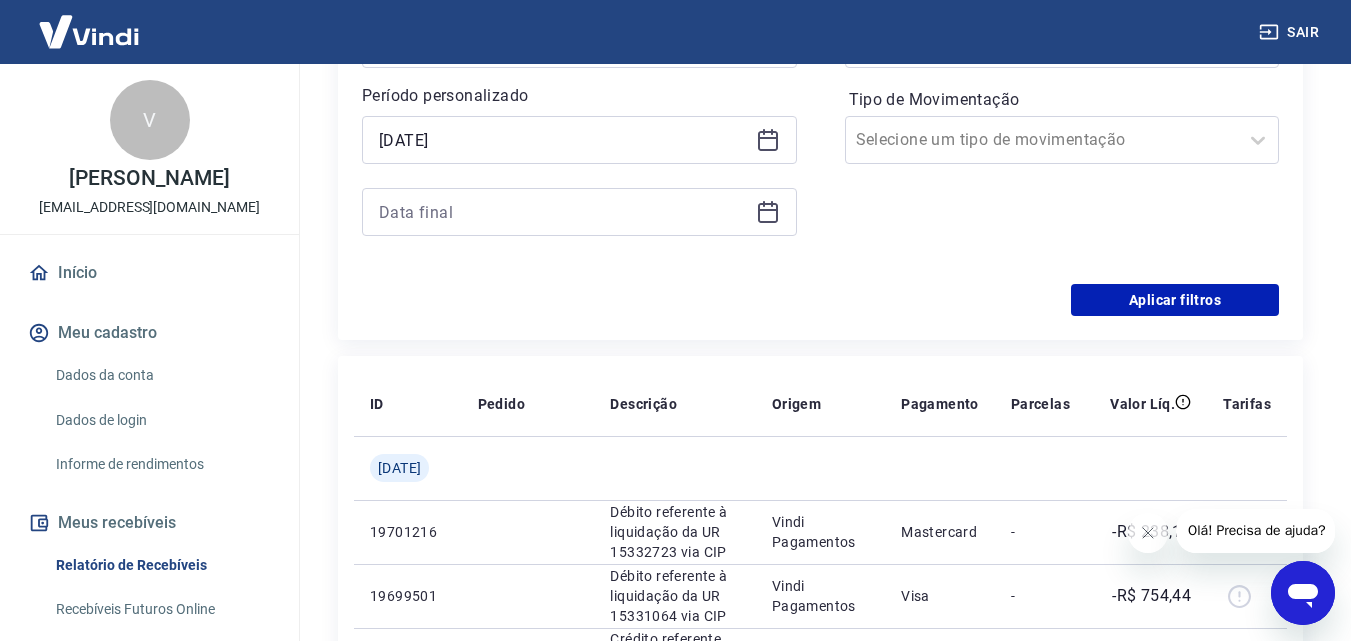 click 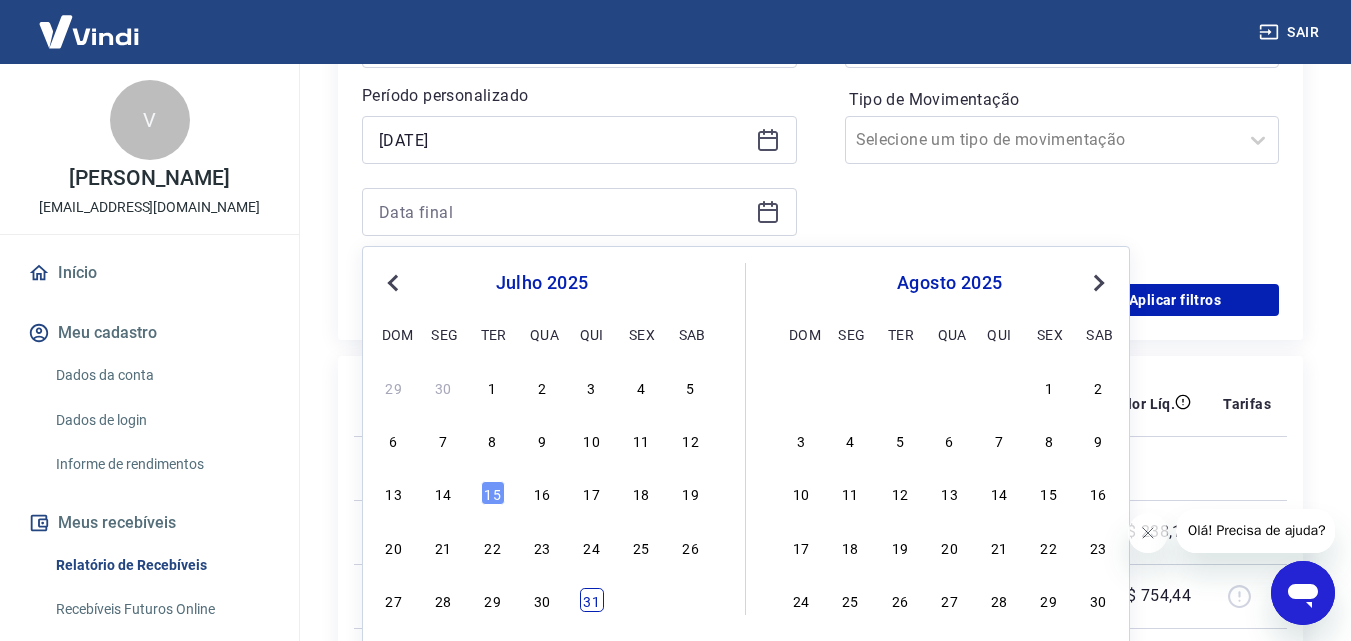 click on "31" at bounding box center [592, 600] 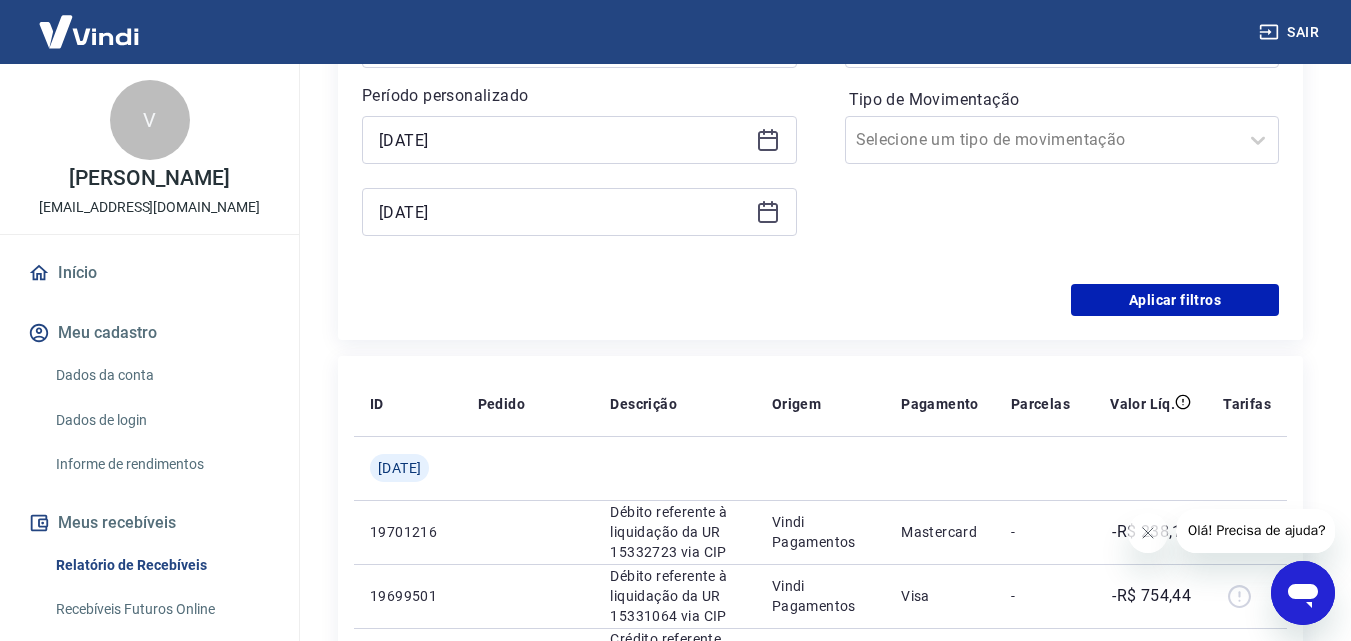 type on "[DATE]" 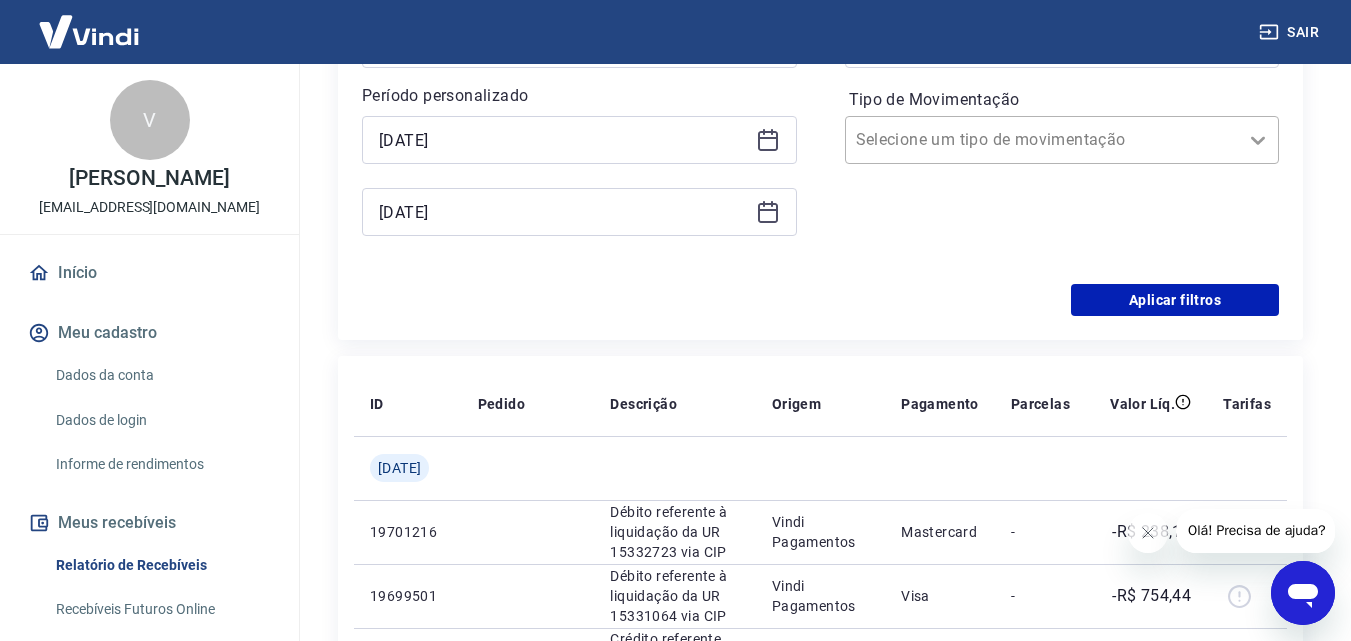 click at bounding box center [1258, 140] 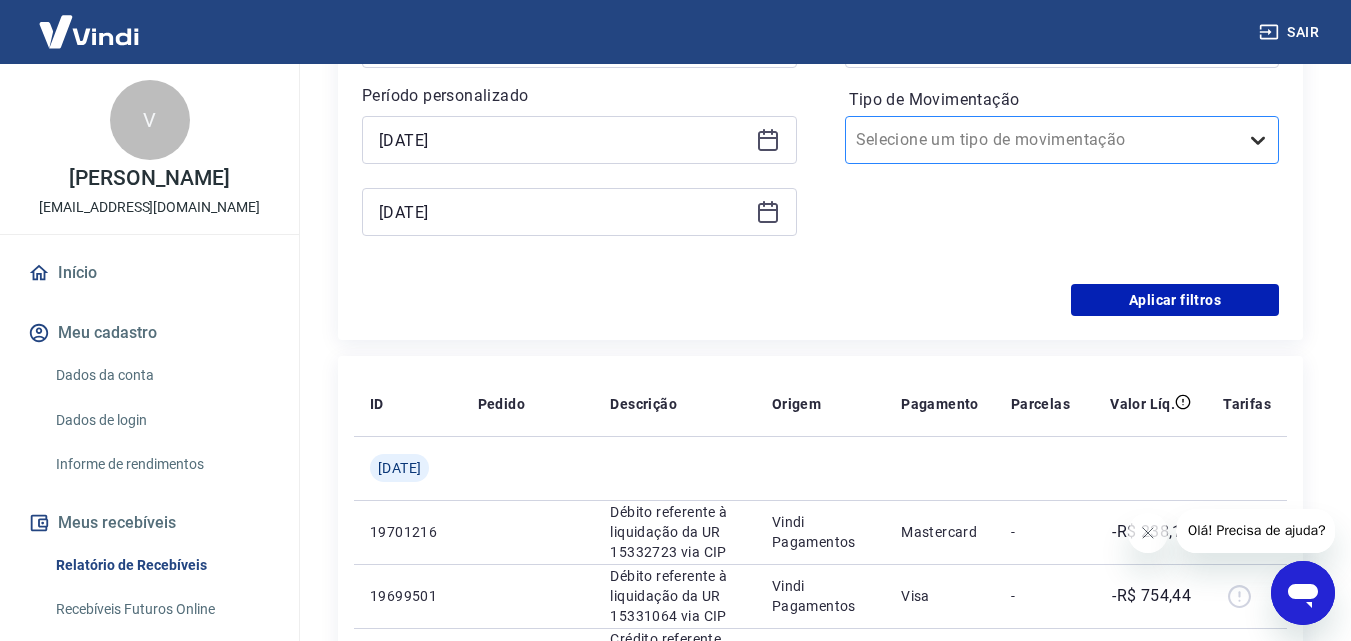 click at bounding box center (1258, 140) 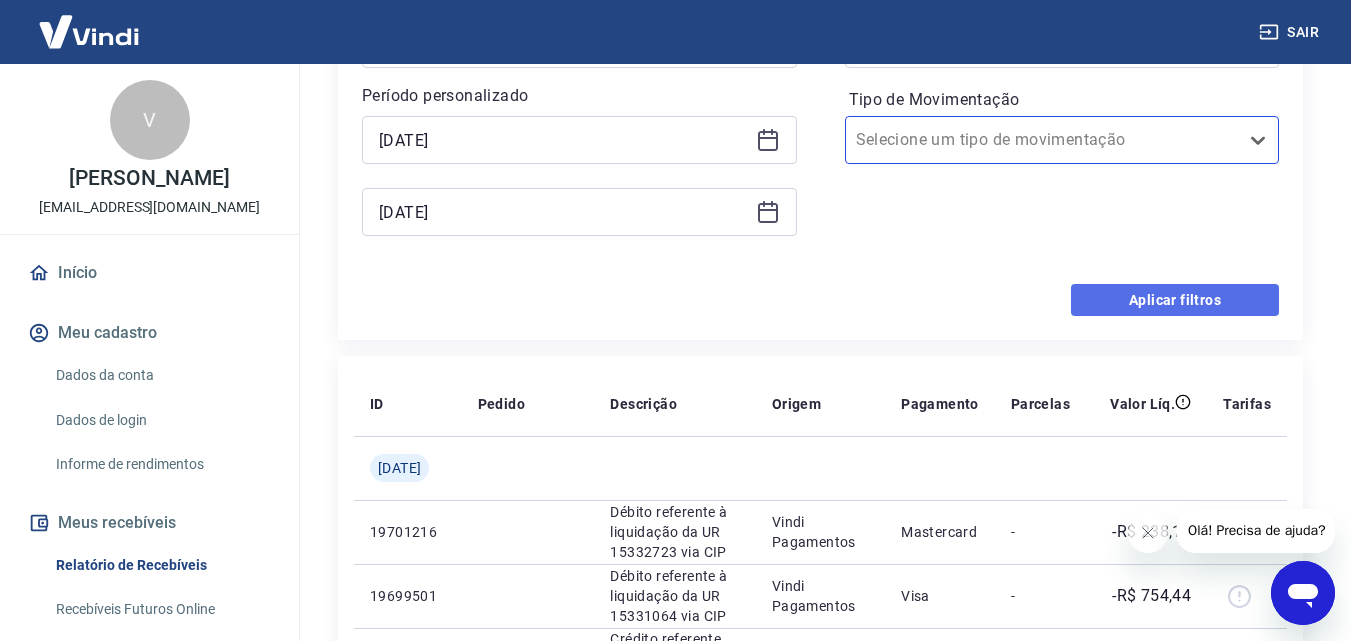 click on "Aplicar filtros" at bounding box center (1175, 300) 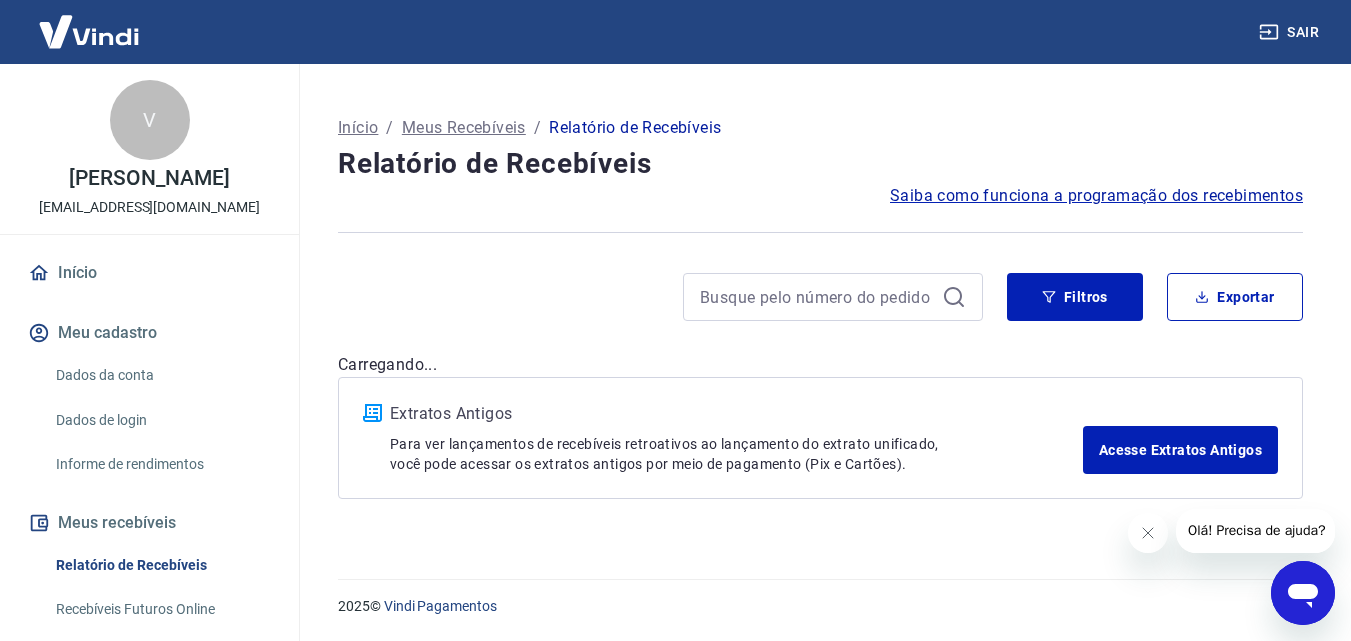 scroll, scrollTop: 0, scrollLeft: 0, axis: both 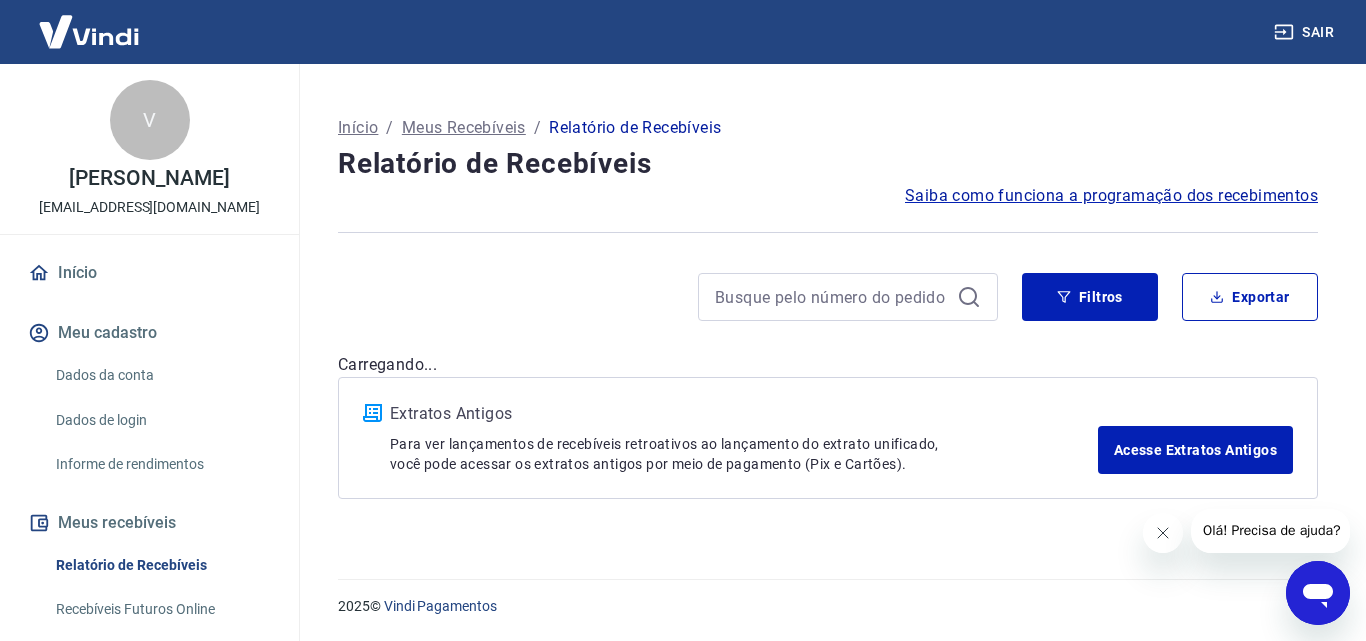 click at bounding box center [1162, 533] 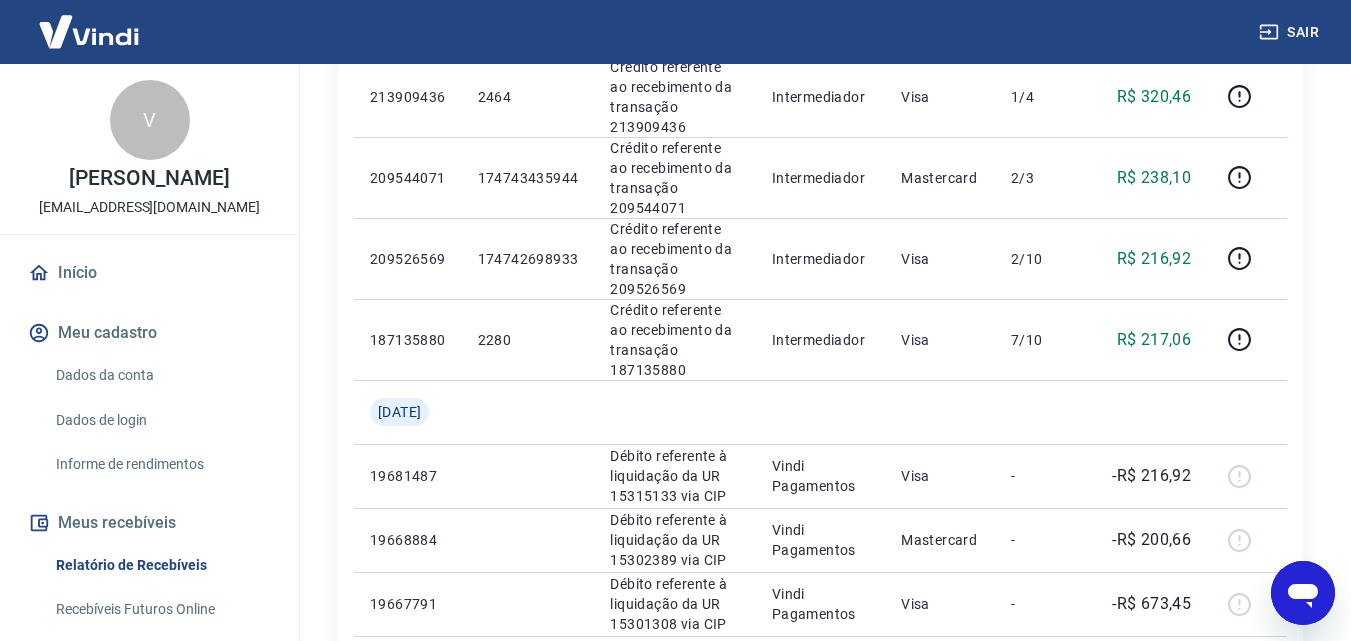 scroll, scrollTop: 0, scrollLeft: 0, axis: both 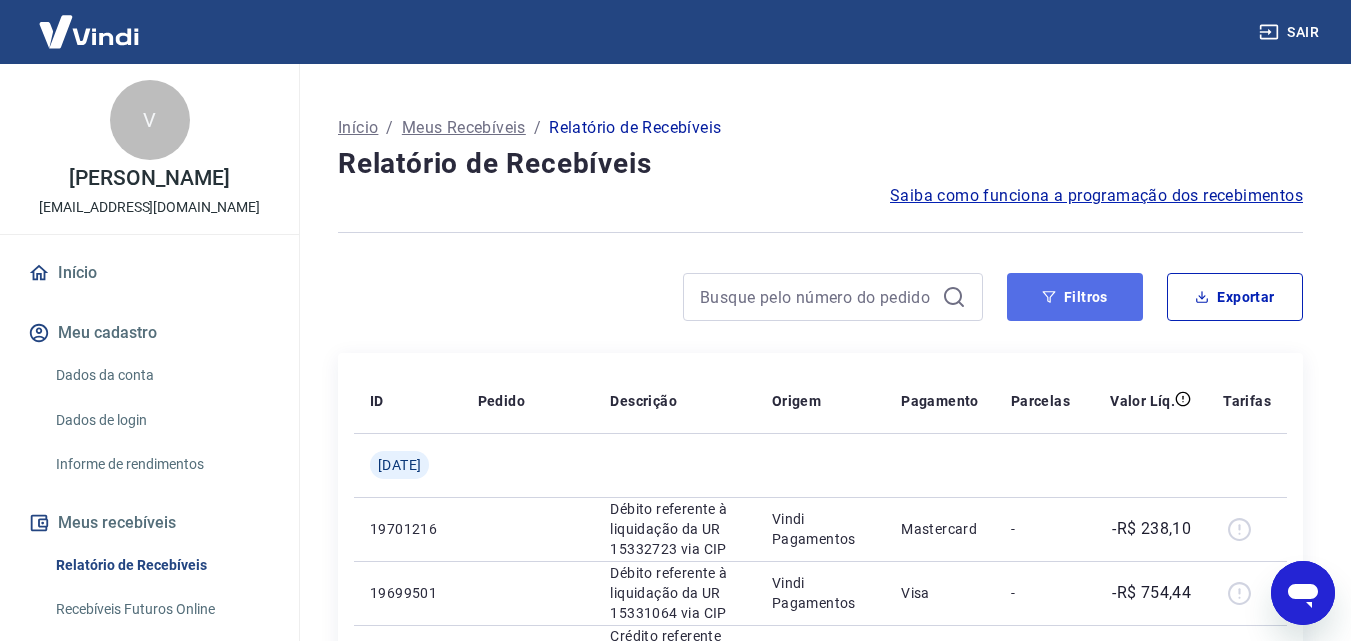 click on "Filtros" at bounding box center [1075, 297] 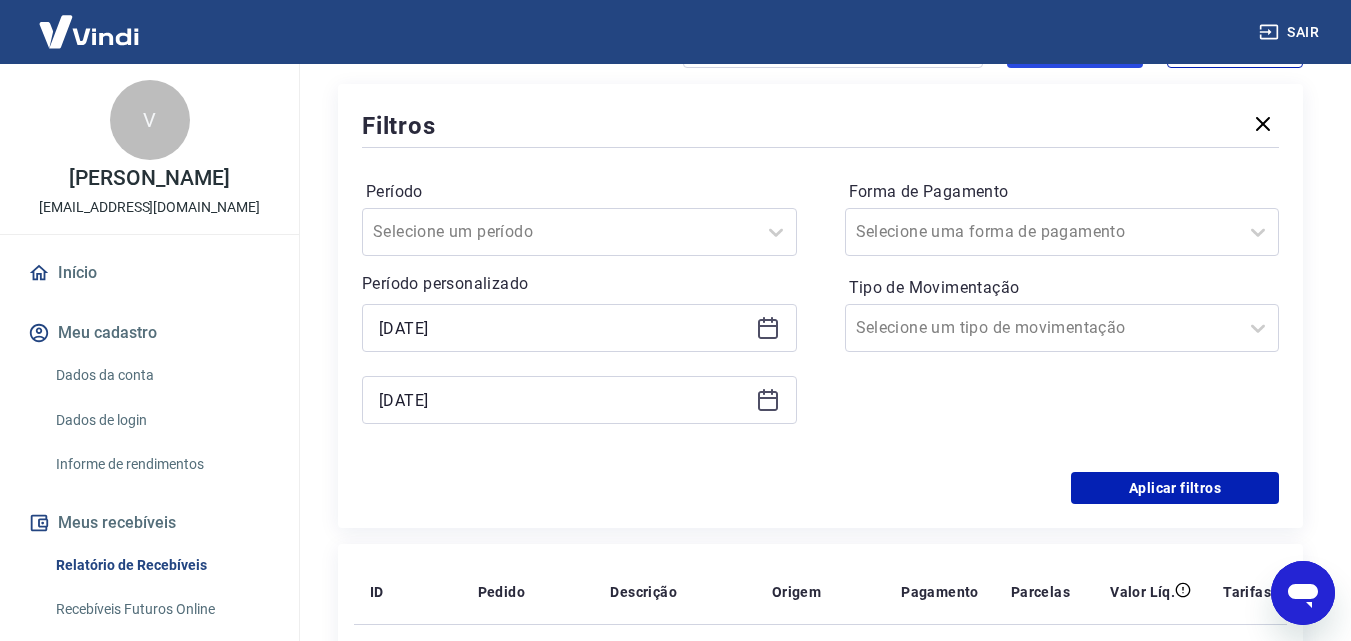 scroll, scrollTop: 287, scrollLeft: 0, axis: vertical 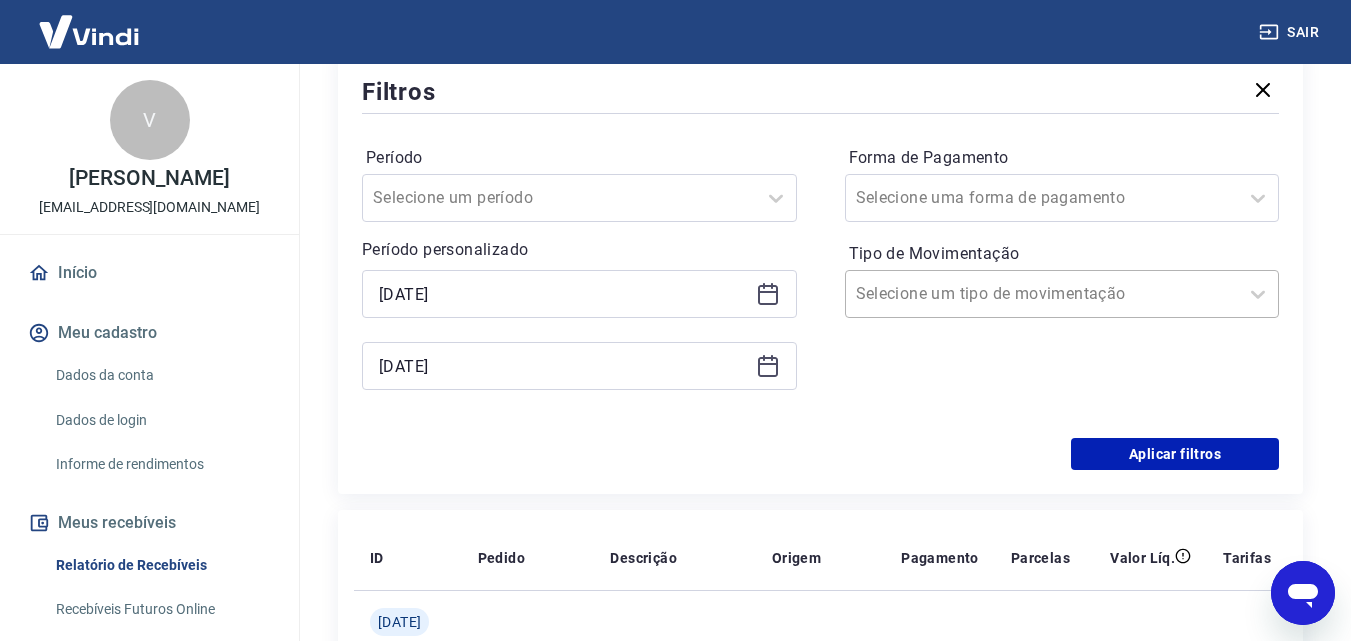 click at bounding box center (1042, 294) 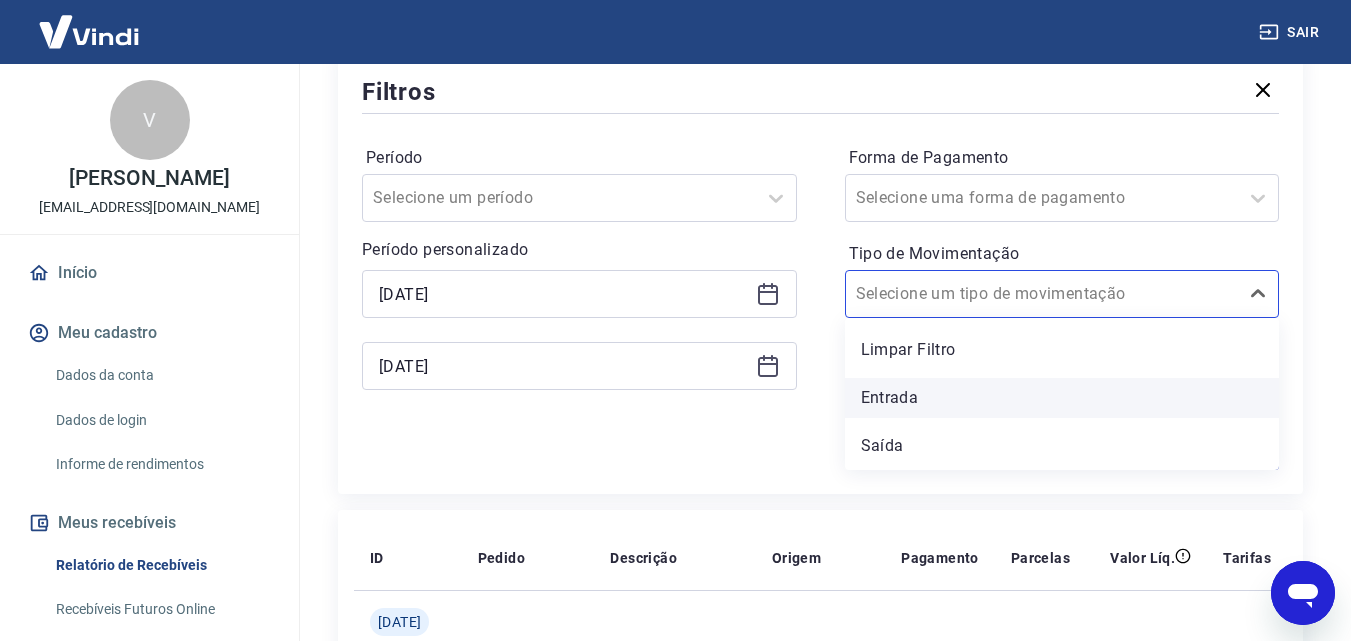 click on "Entrada" at bounding box center (1062, 398) 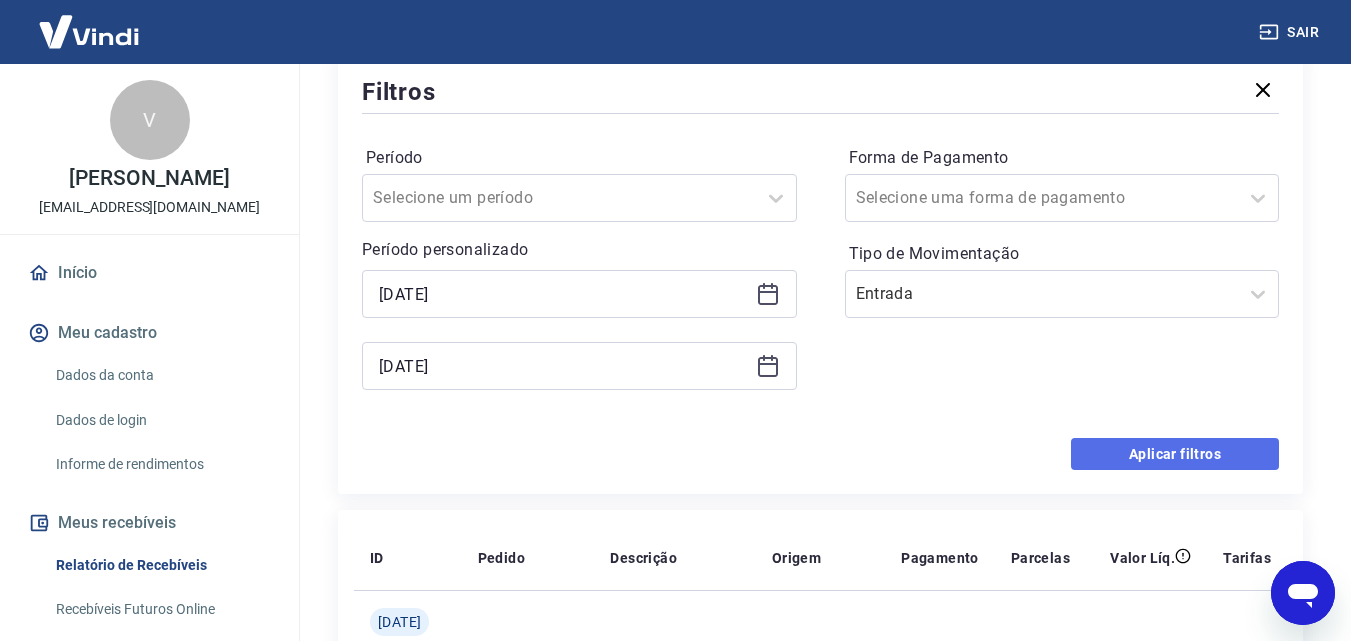 click on "Aplicar filtros" at bounding box center (1175, 454) 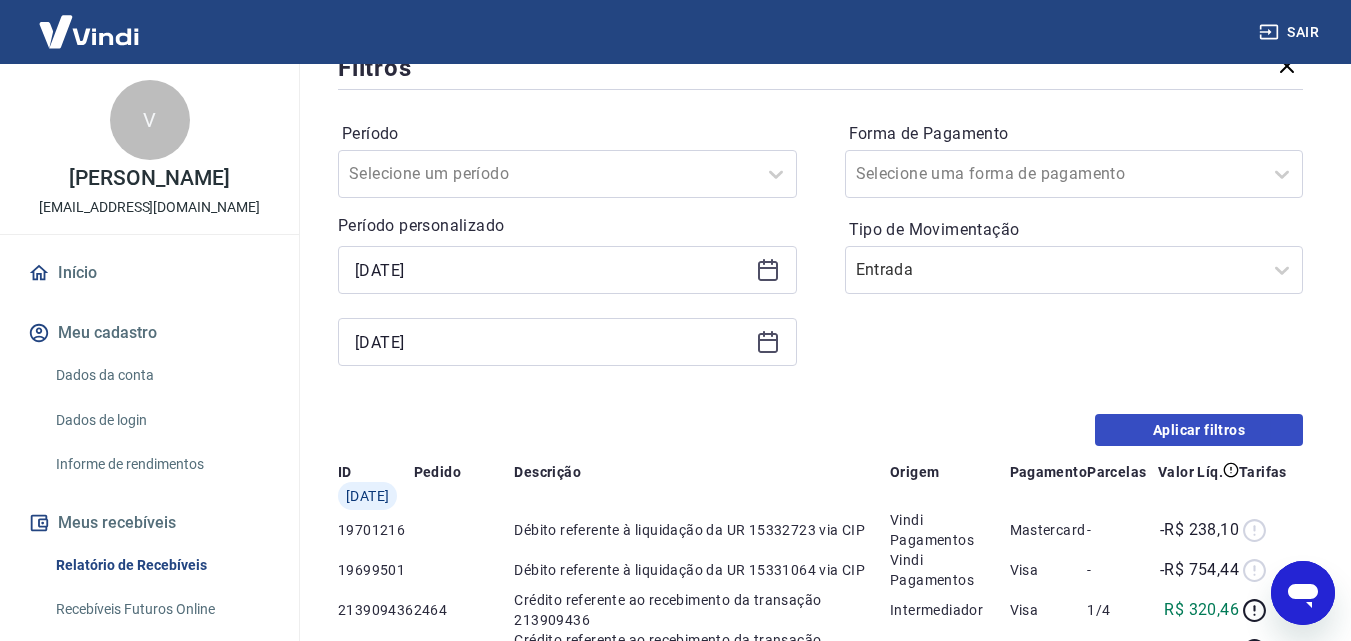 scroll, scrollTop: 0, scrollLeft: 0, axis: both 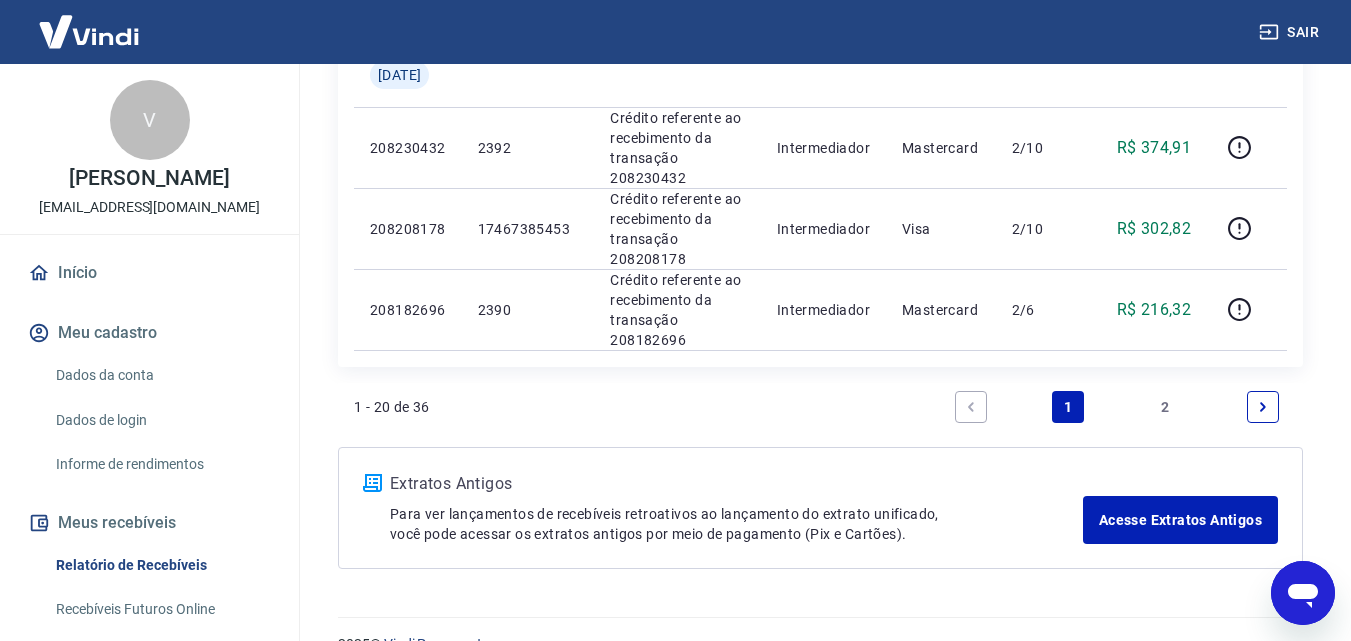 click on "2" at bounding box center (1166, 407) 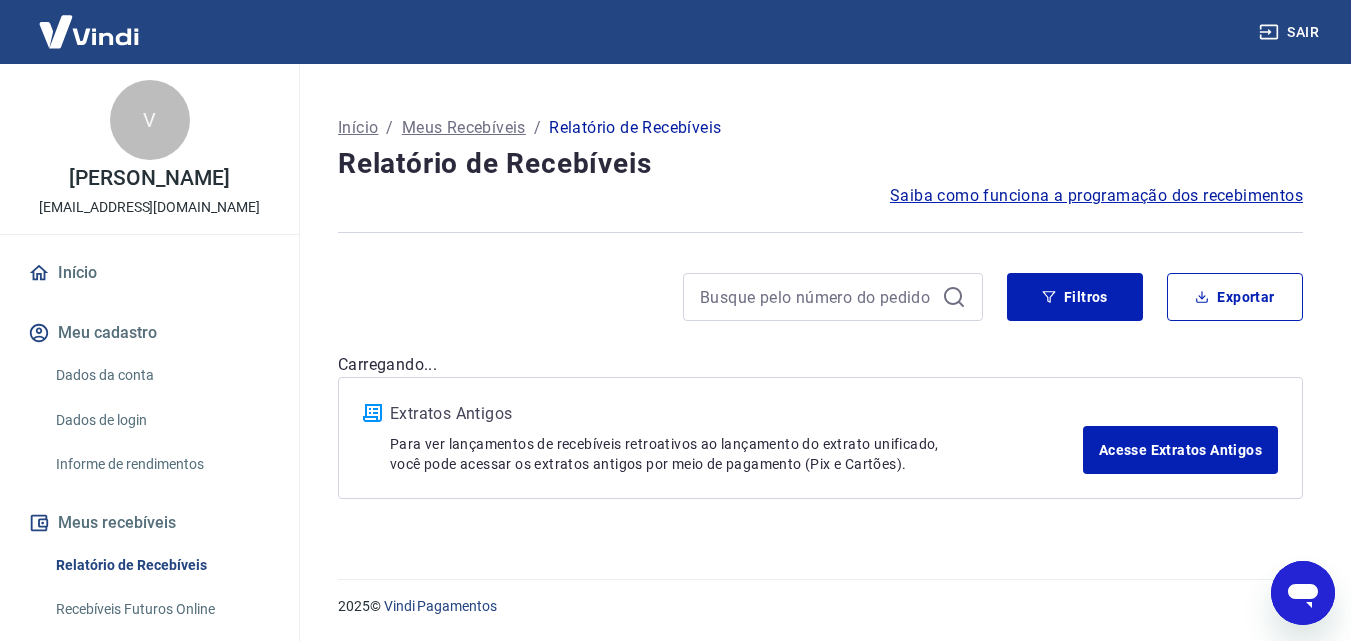 scroll, scrollTop: 0, scrollLeft: 0, axis: both 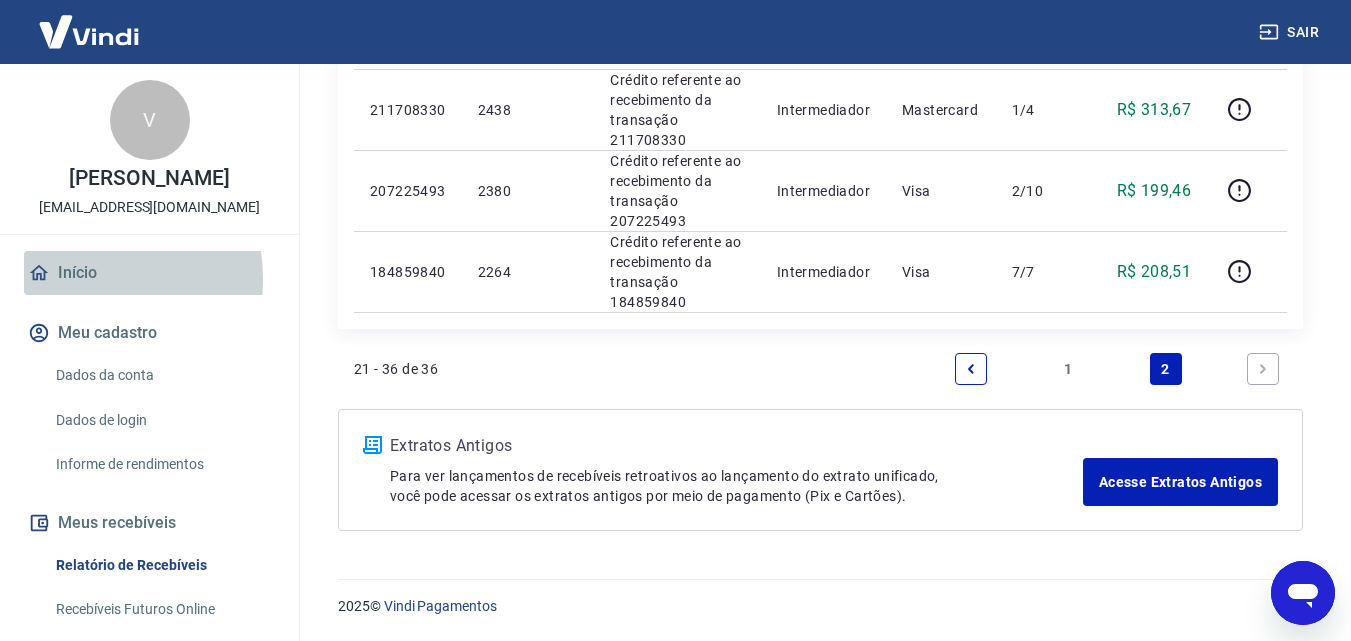 click on "Início" at bounding box center [149, 273] 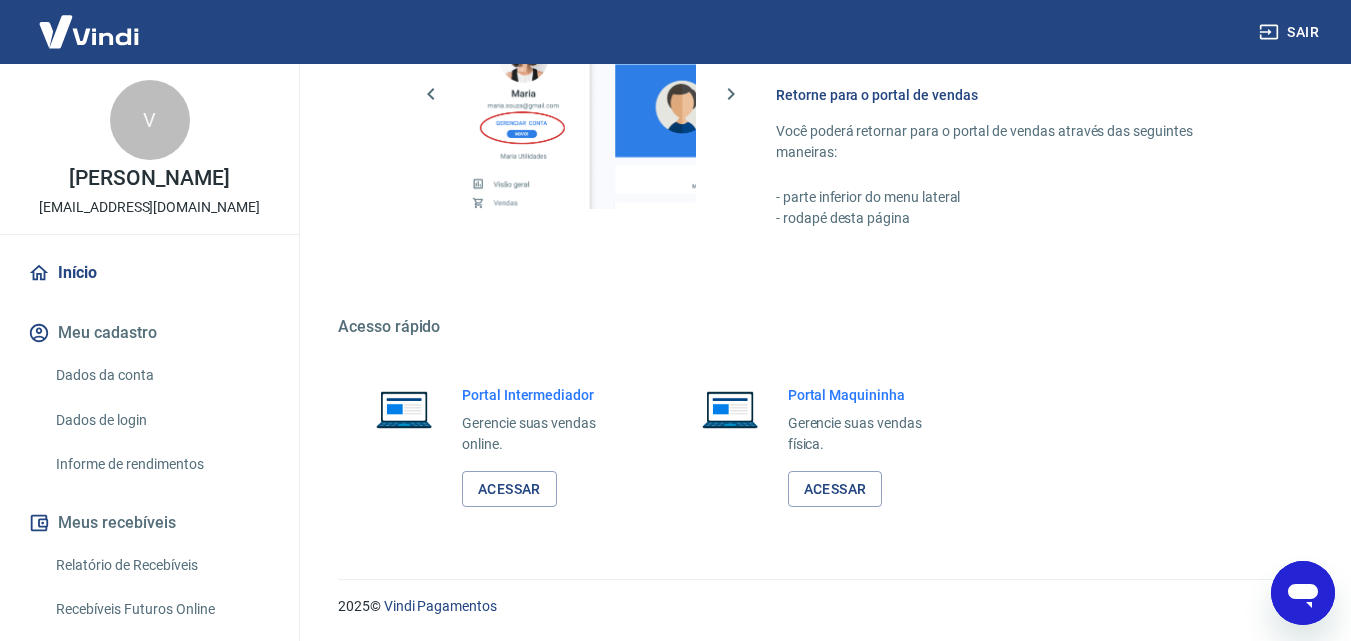 scroll, scrollTop: 1000, scrollLeft: 0, axis: vertical 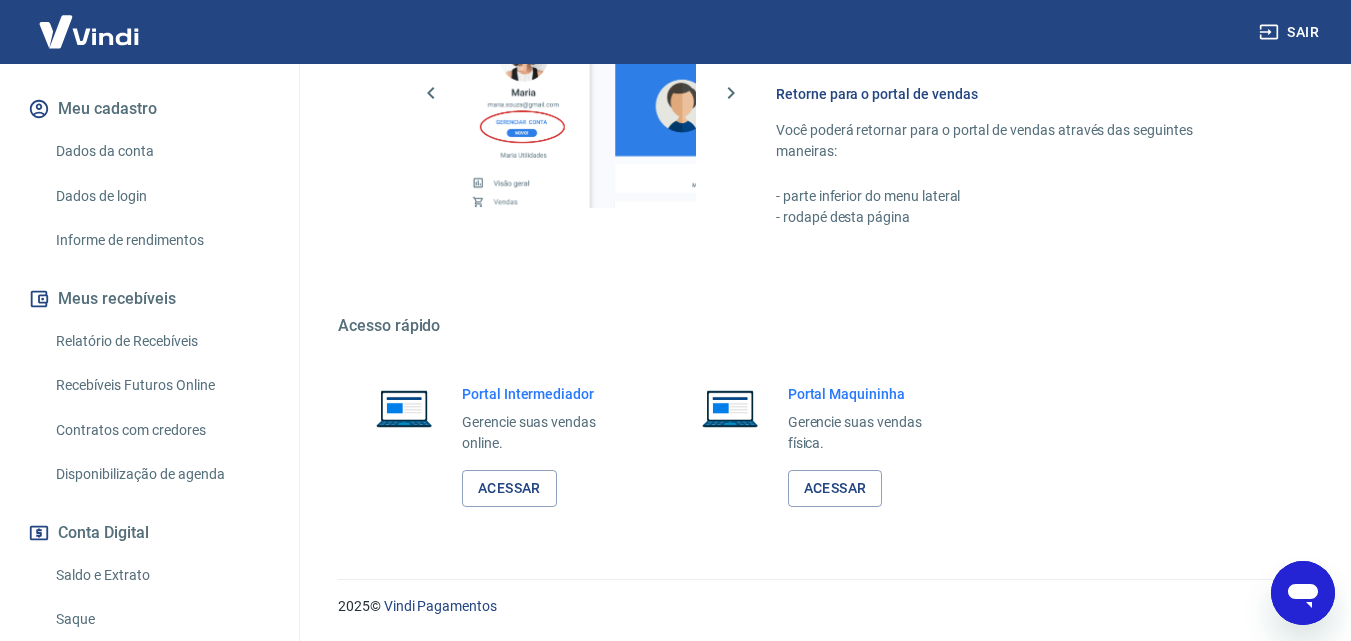 click on "Meus recebíveis" at bounding box center (149, 299) 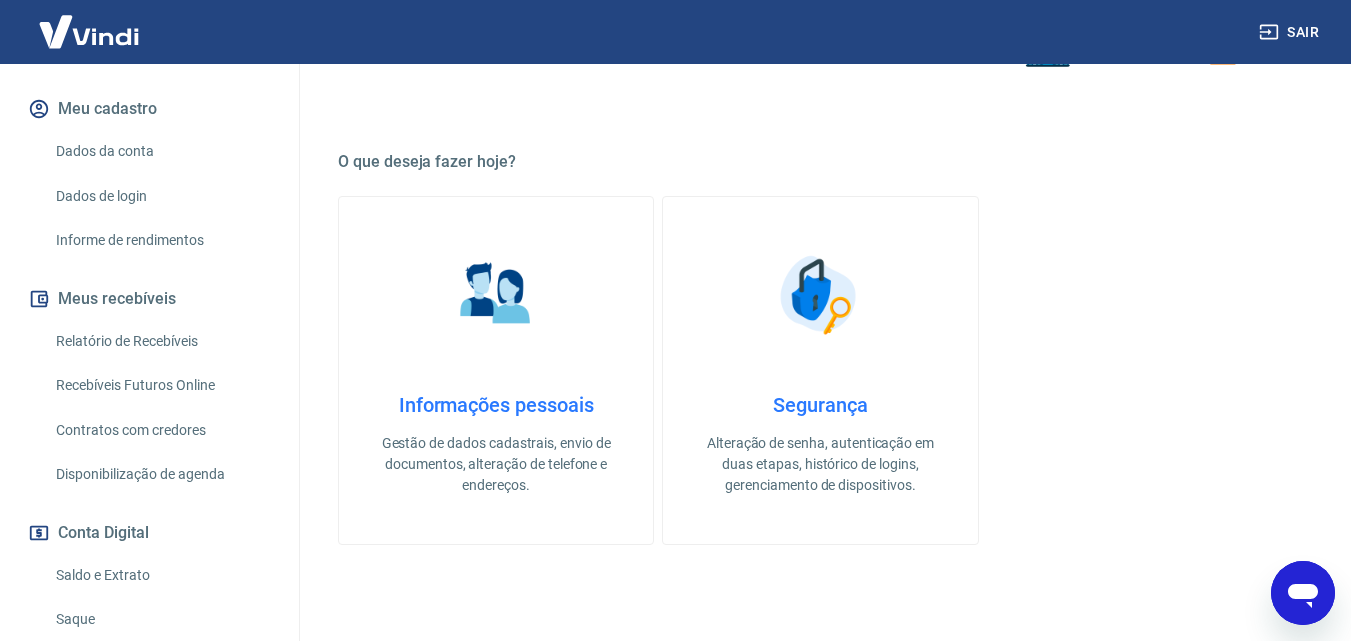 scroll, scrollTop: 295, scrollLeft: 0, axis: vertical 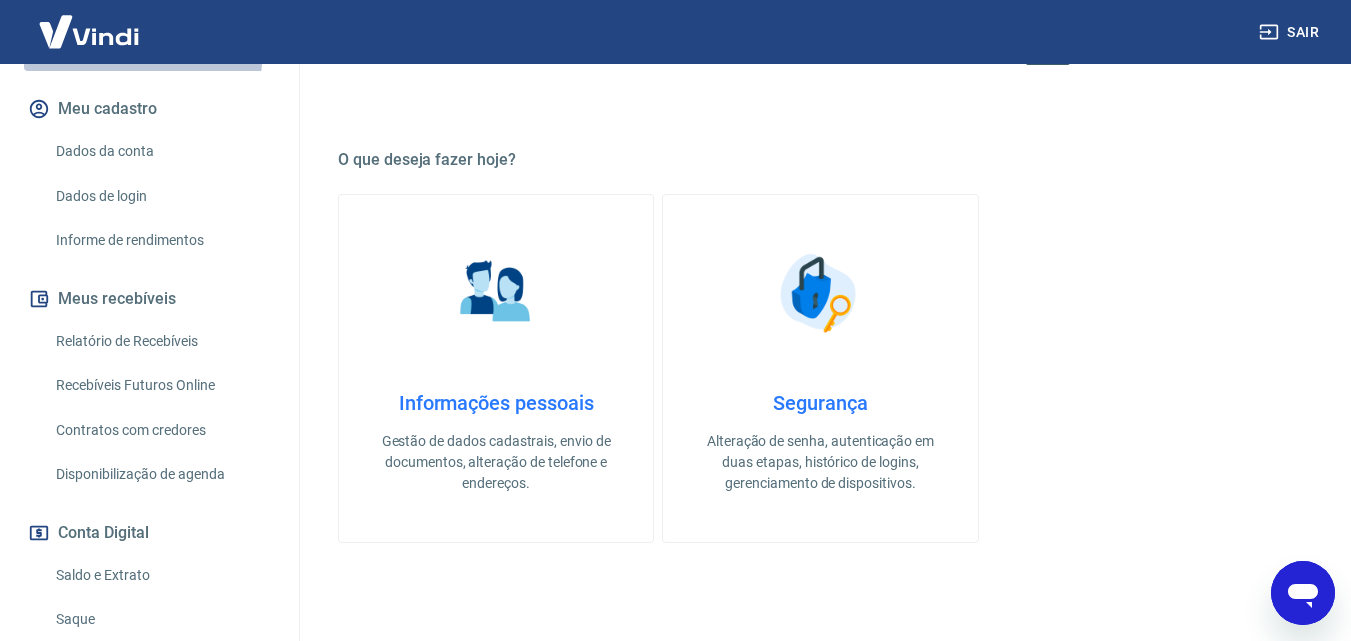 click on "Início" at bounding box center [149, 49] 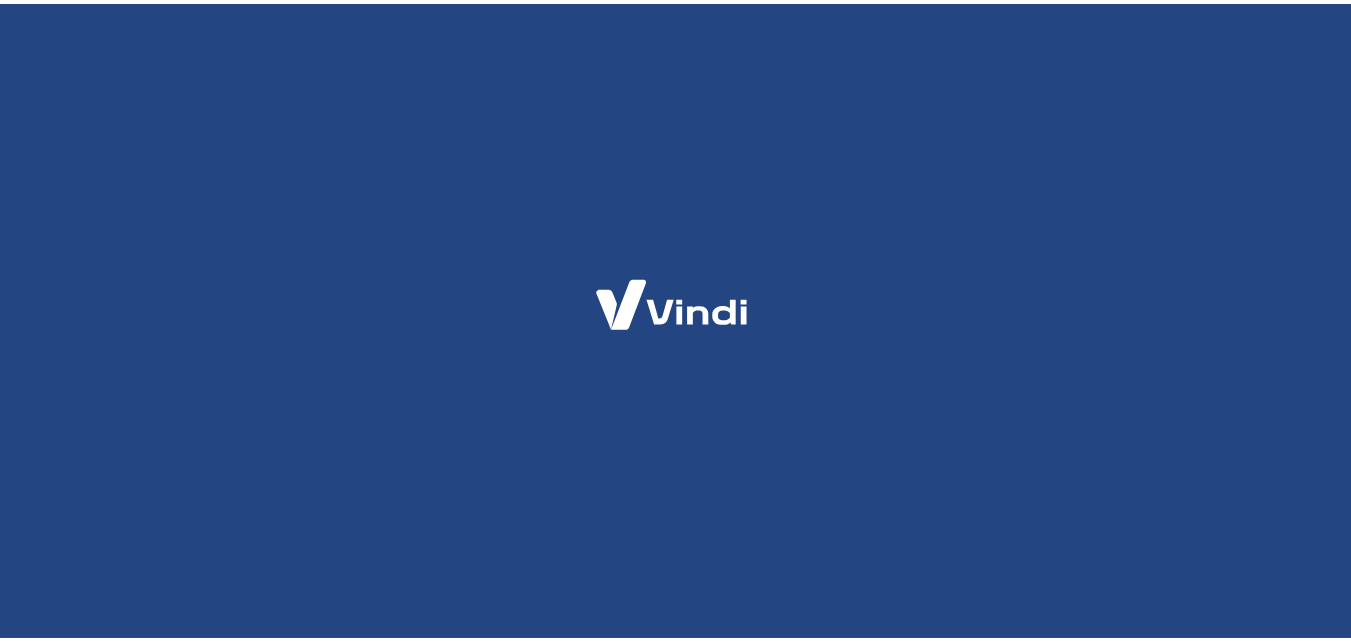 scroll, scrollTop: 0, scrollLeft: 0, axis: both 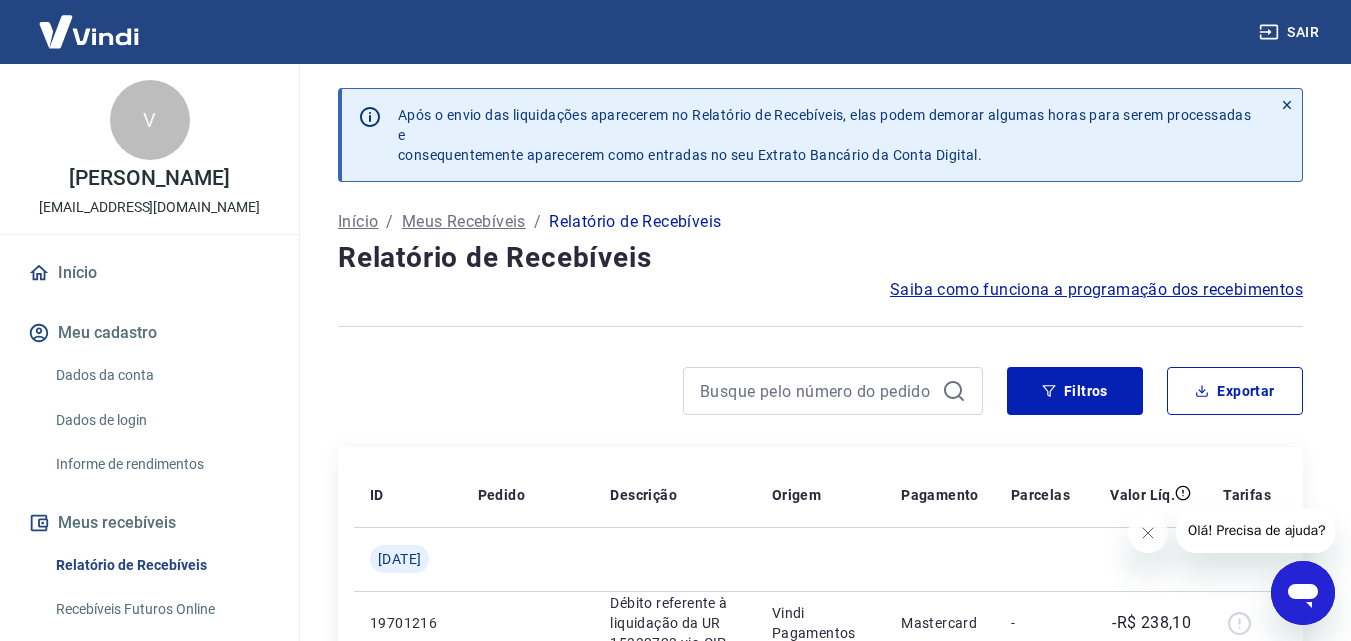 click 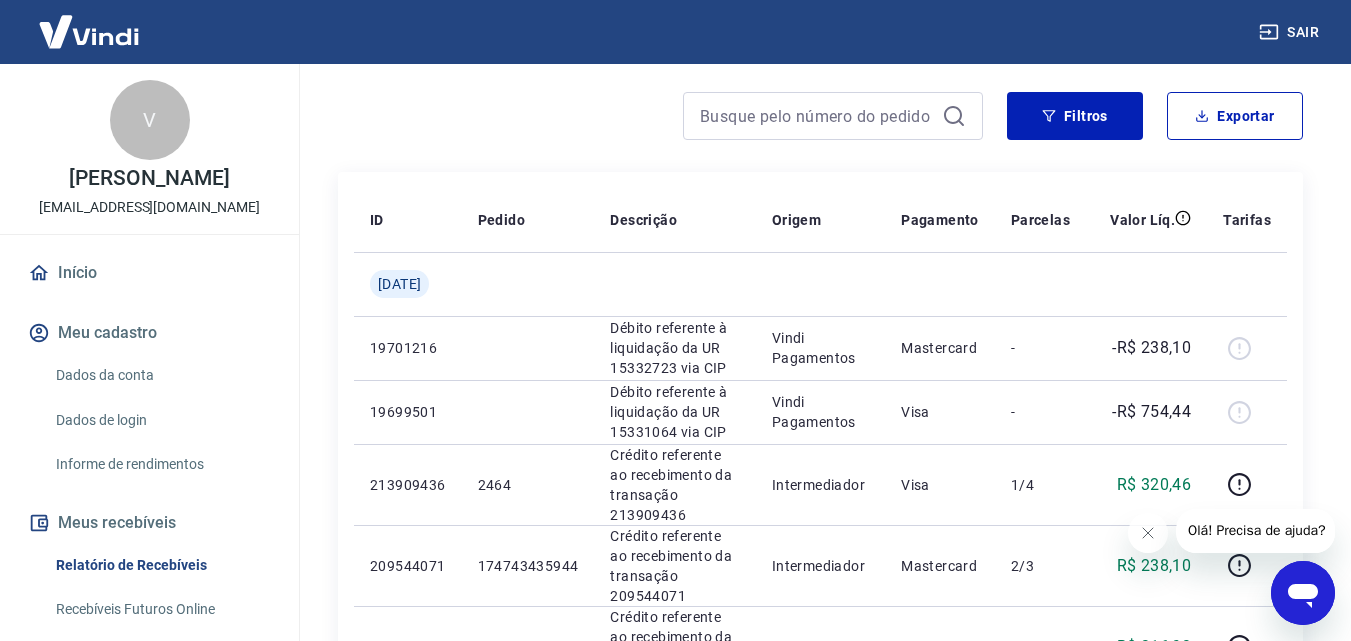 scroll, scrollTop: 249, scrollLeft: 0, axis: vertical 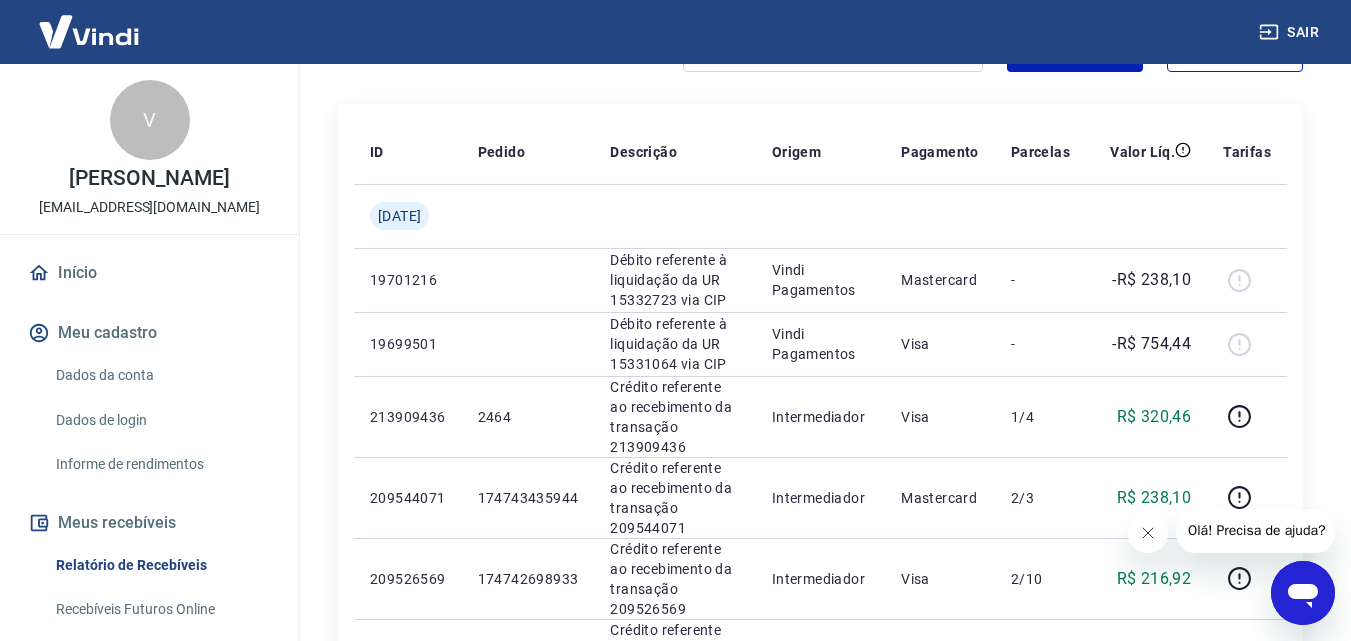 click 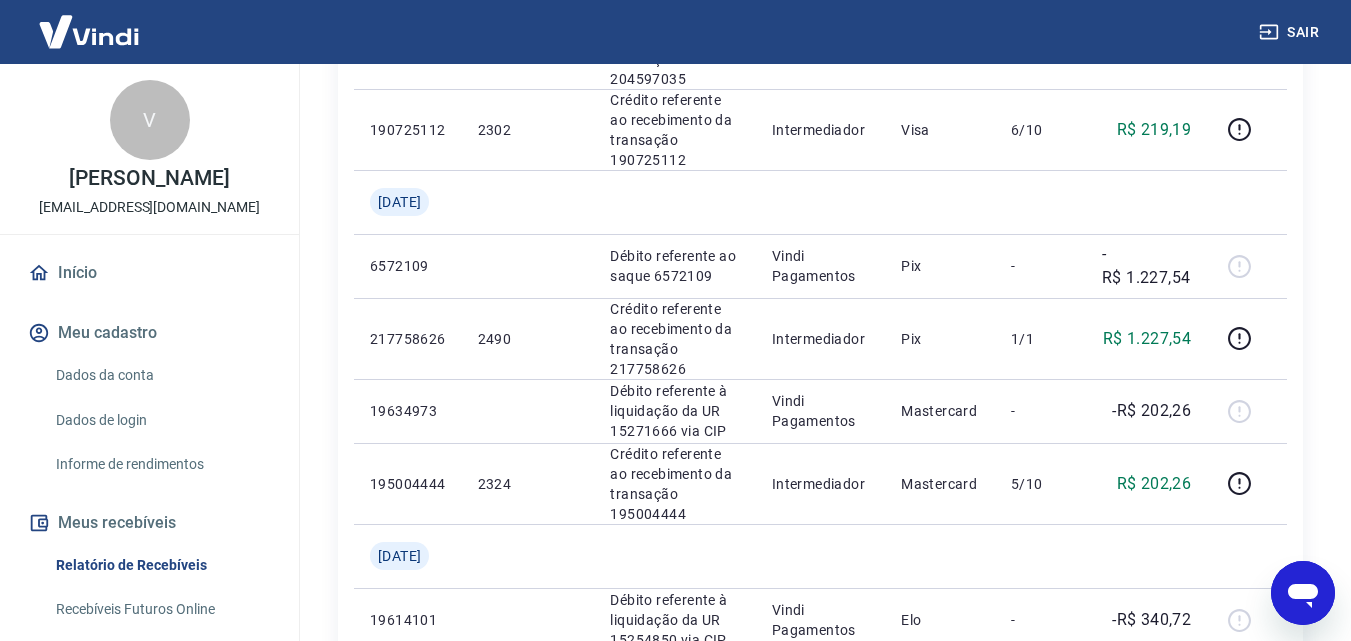 scroll, scrollTop: 1512, scrollLeft: 0, axis: vertical 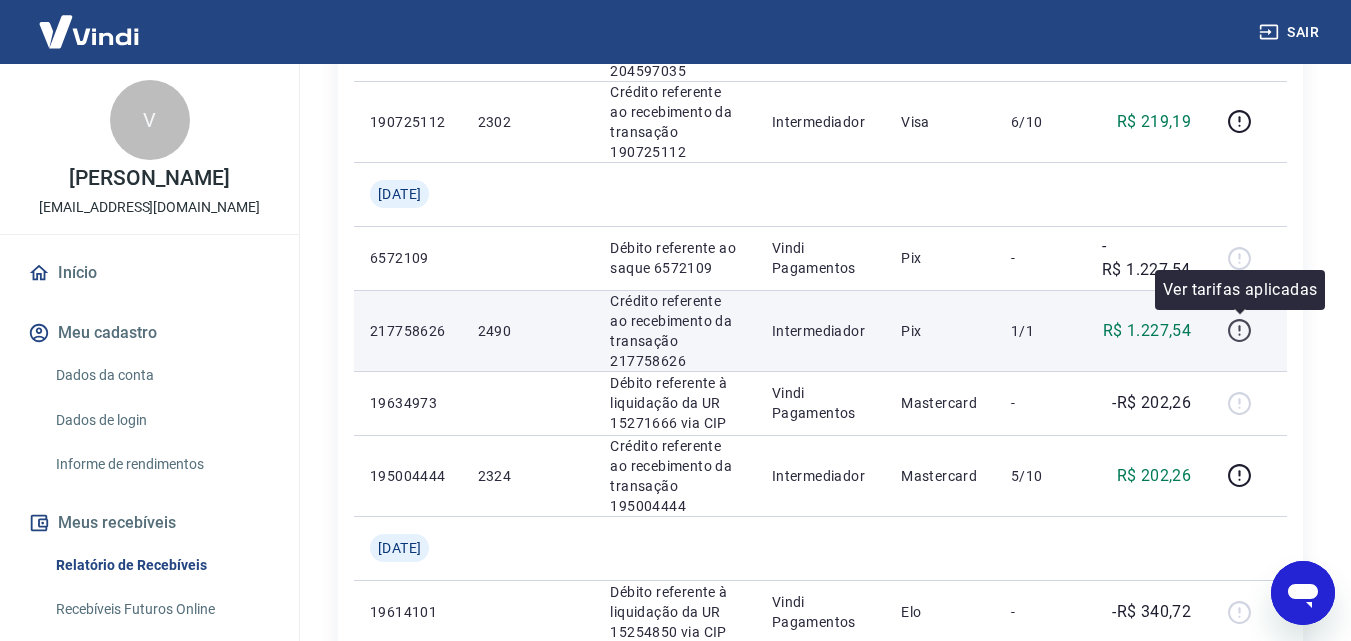 click 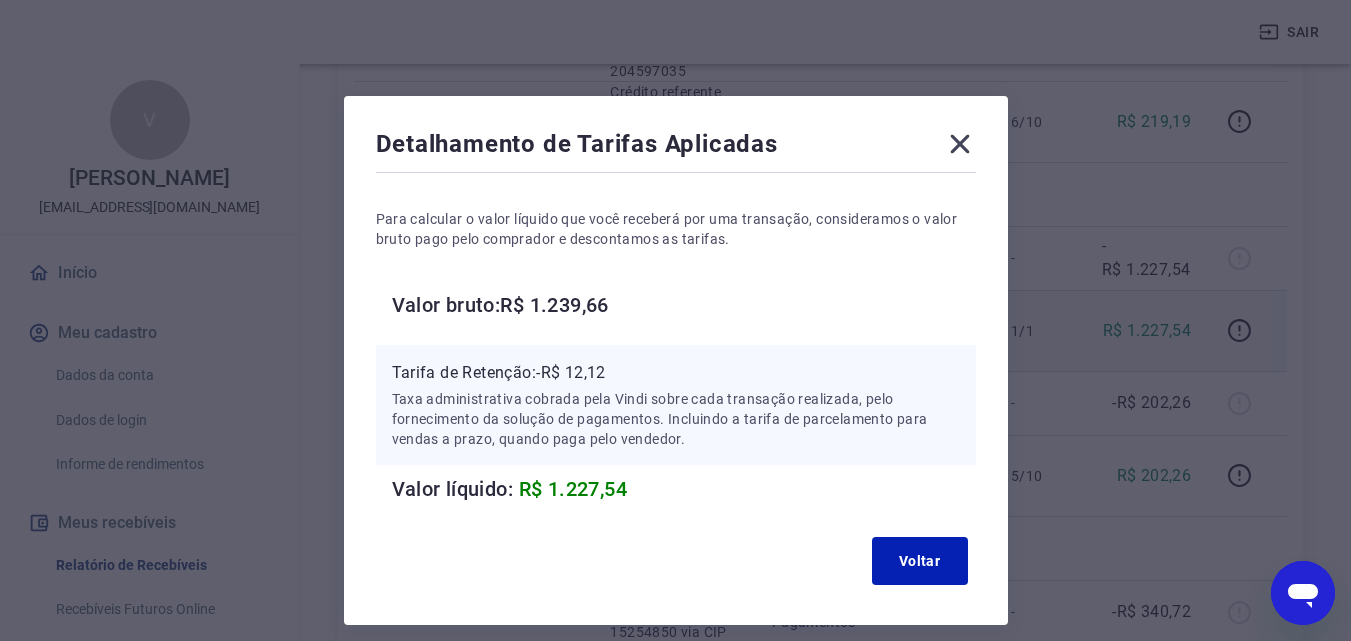 click 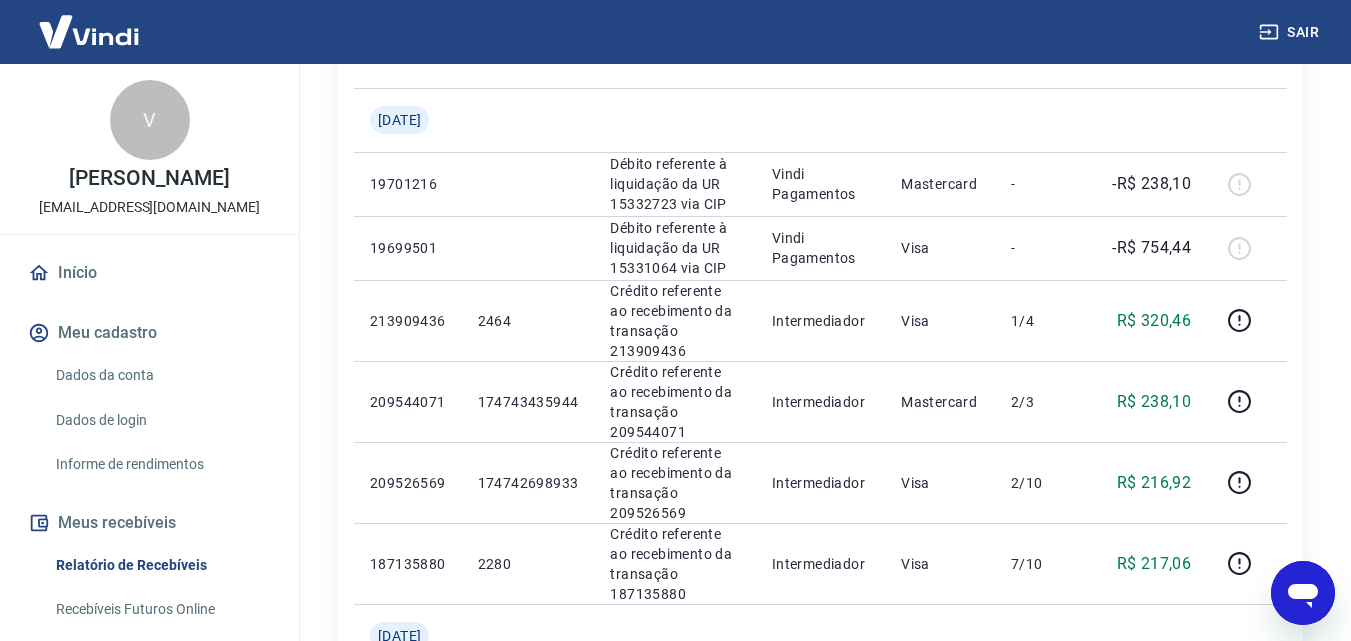 scroll, scrollTop: 0, scrollLeft: 0, axis: both 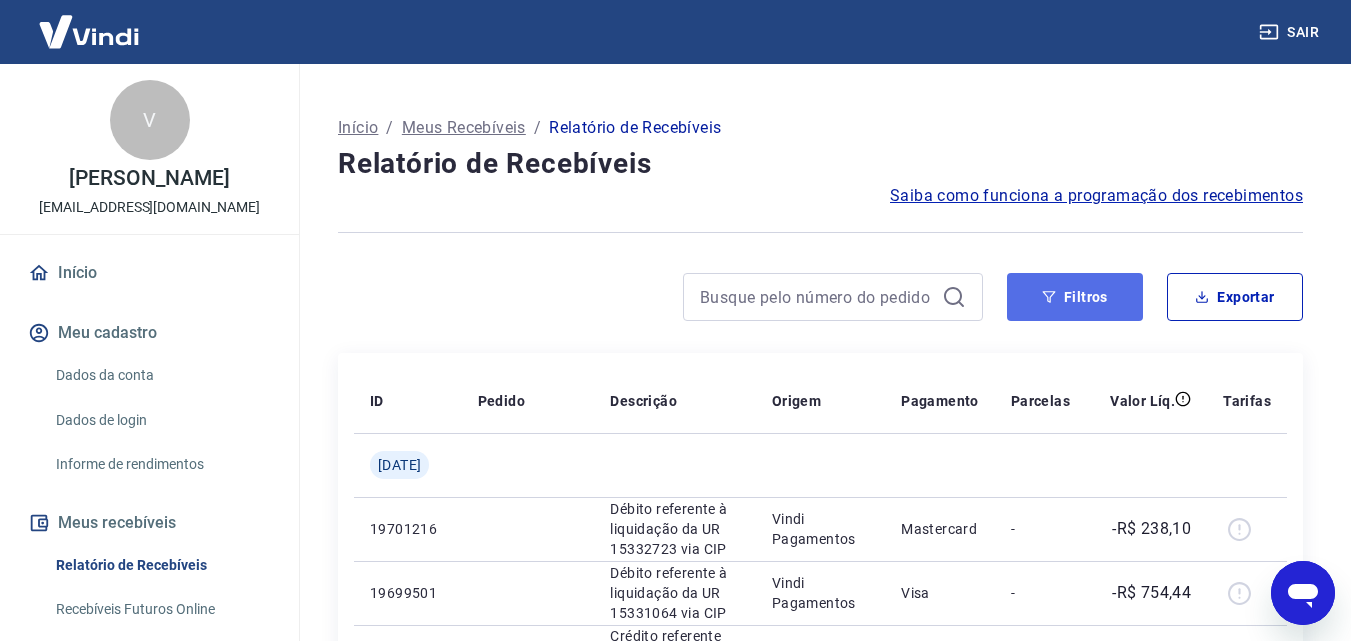 click on "Filtros" at bounding box center [1075, 297] 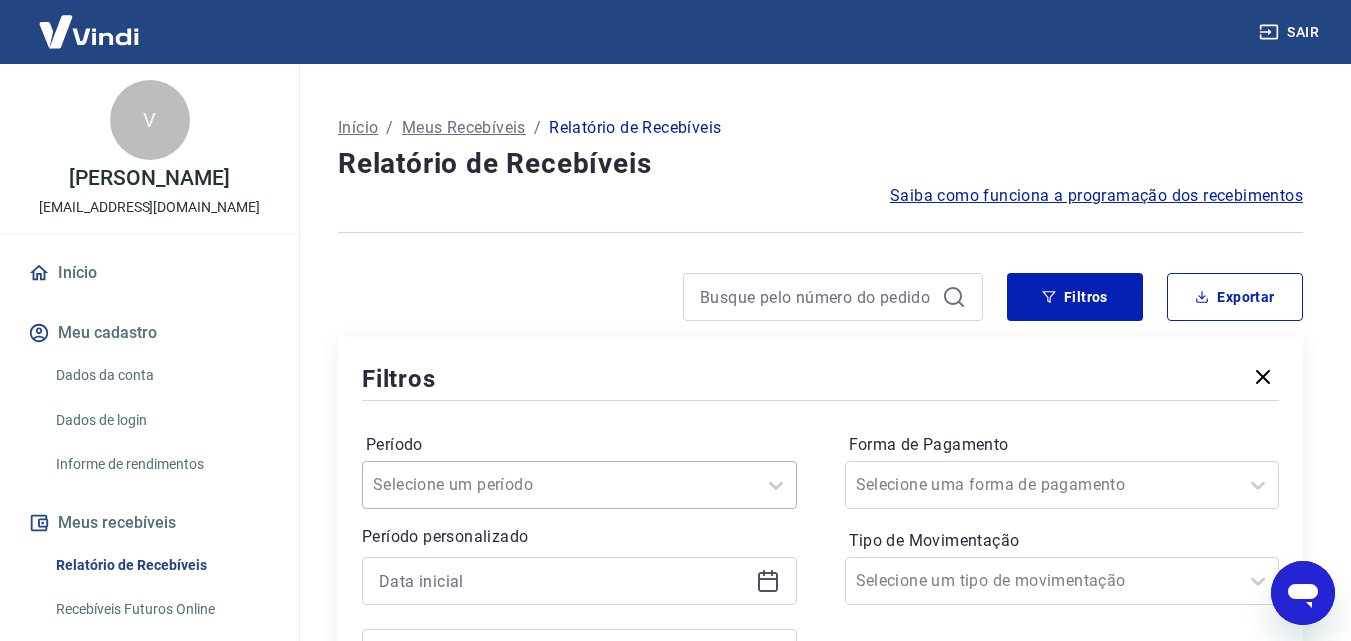 click on "Selecione um período" at bounding box center [579, 485] 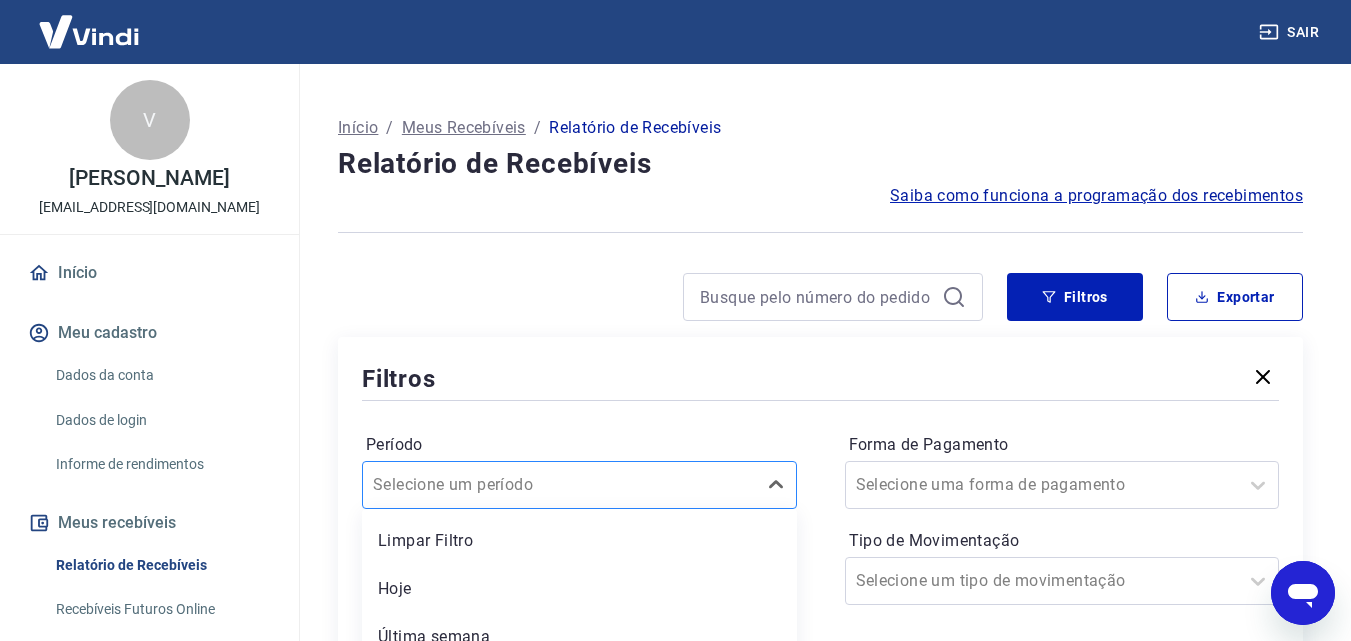 scroll, scrollTop: 168, scrollLeft: 0, axis: vertical 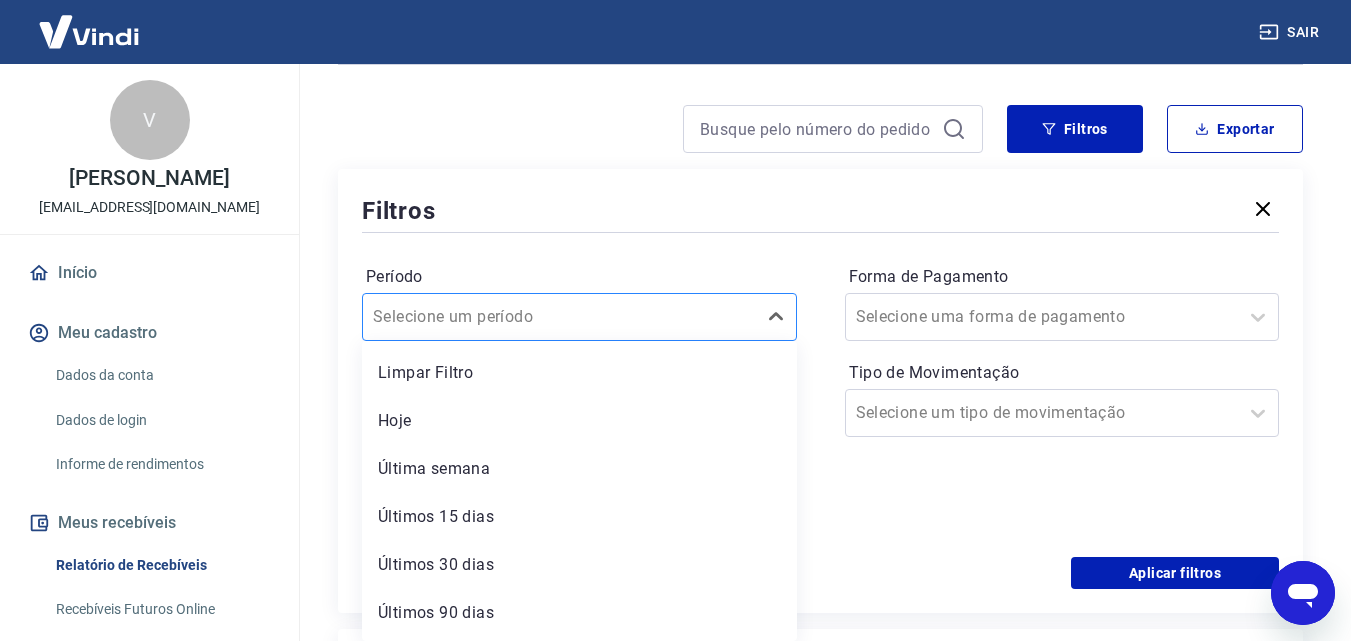 click on "Última semana" at bounding box center (579, 469) 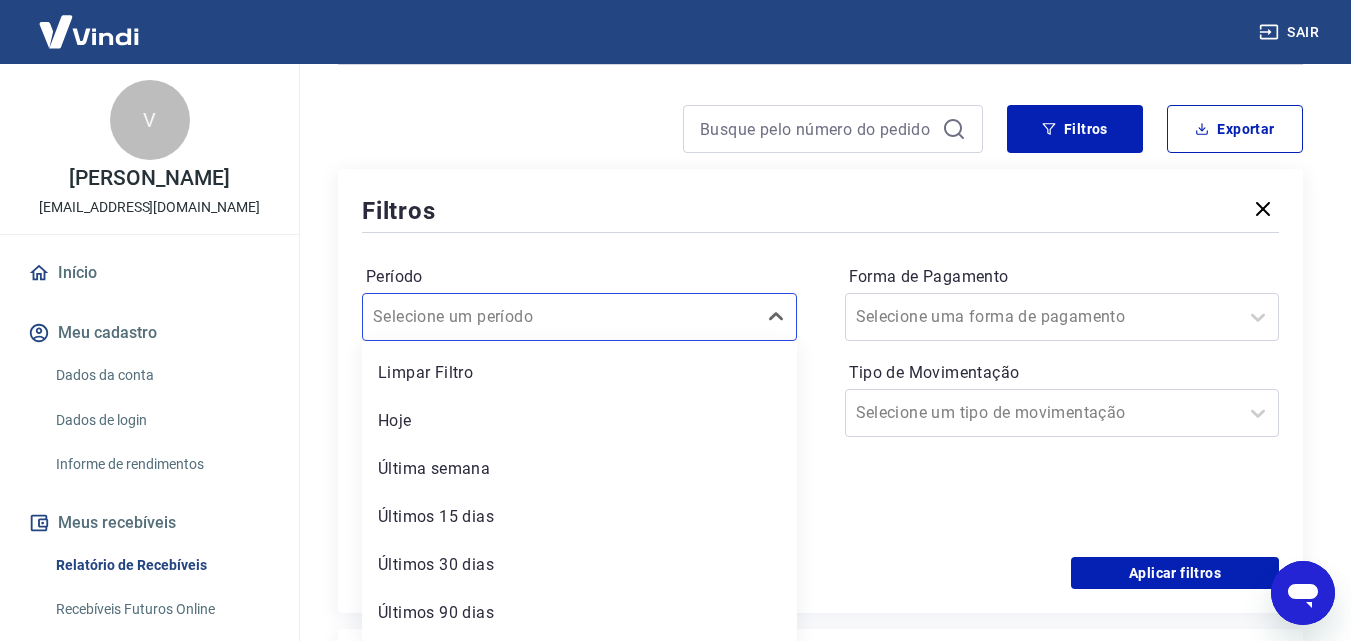 click on "Filtros" at bounding box center (820, 210) 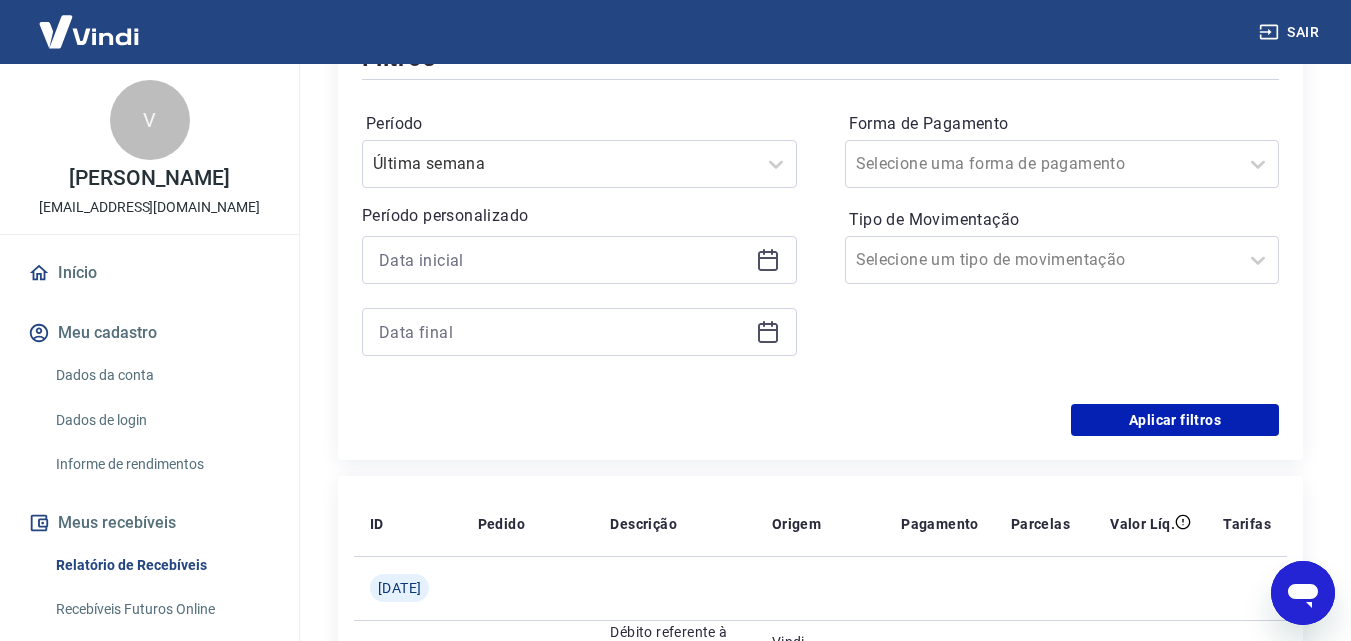 scroll, scrollTop: 376, scrollLeft: 0, axis: vertical 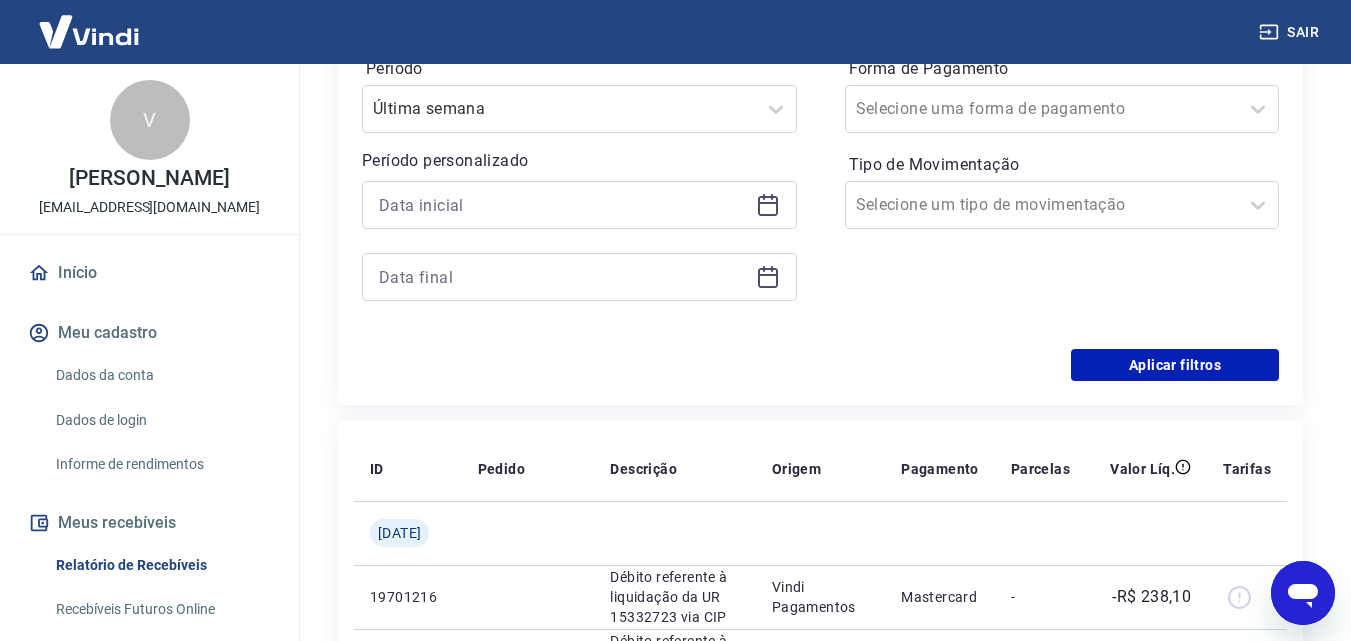 click 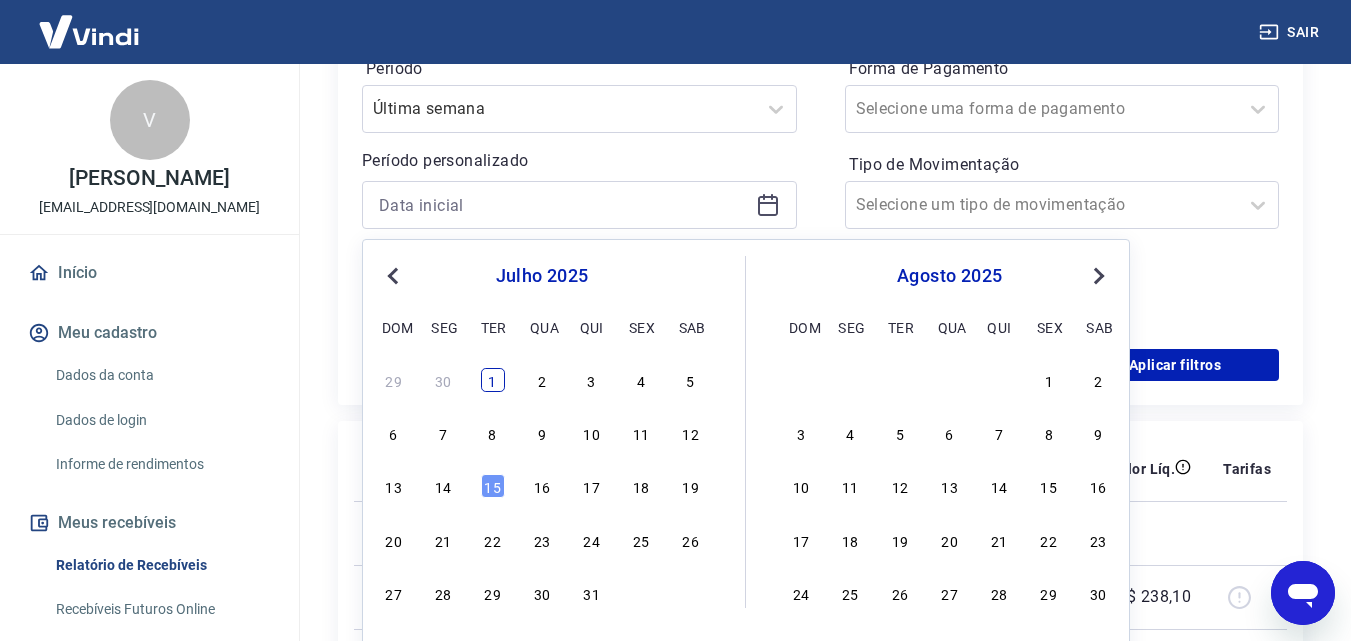 click on "1" at bounding box center [493, 380] 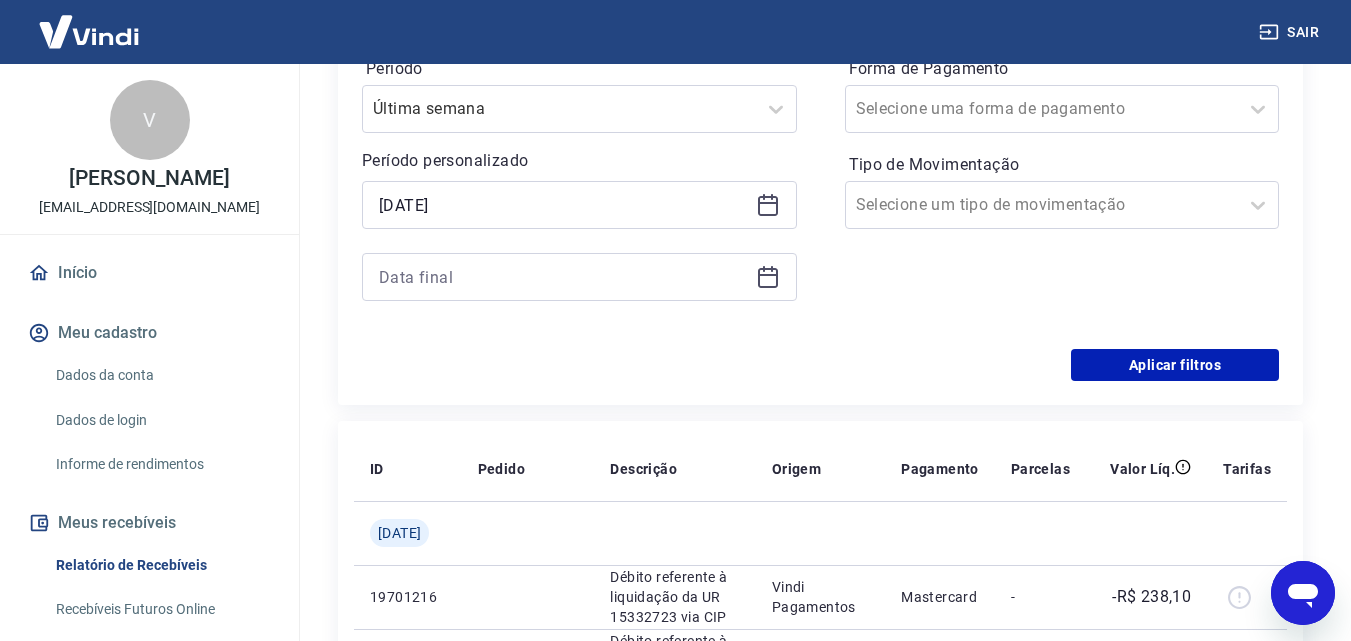 type on "[DATE]" 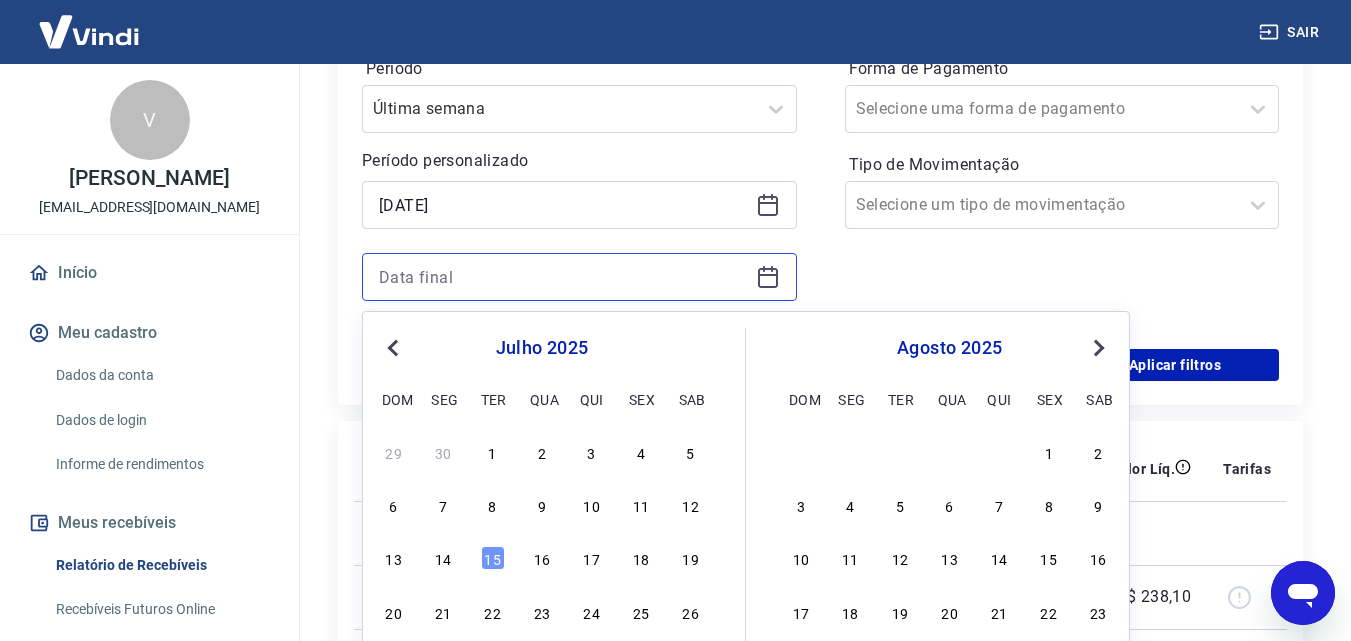 scroll, scrollTop: 683, scrollLeft: 0, axis: vertical 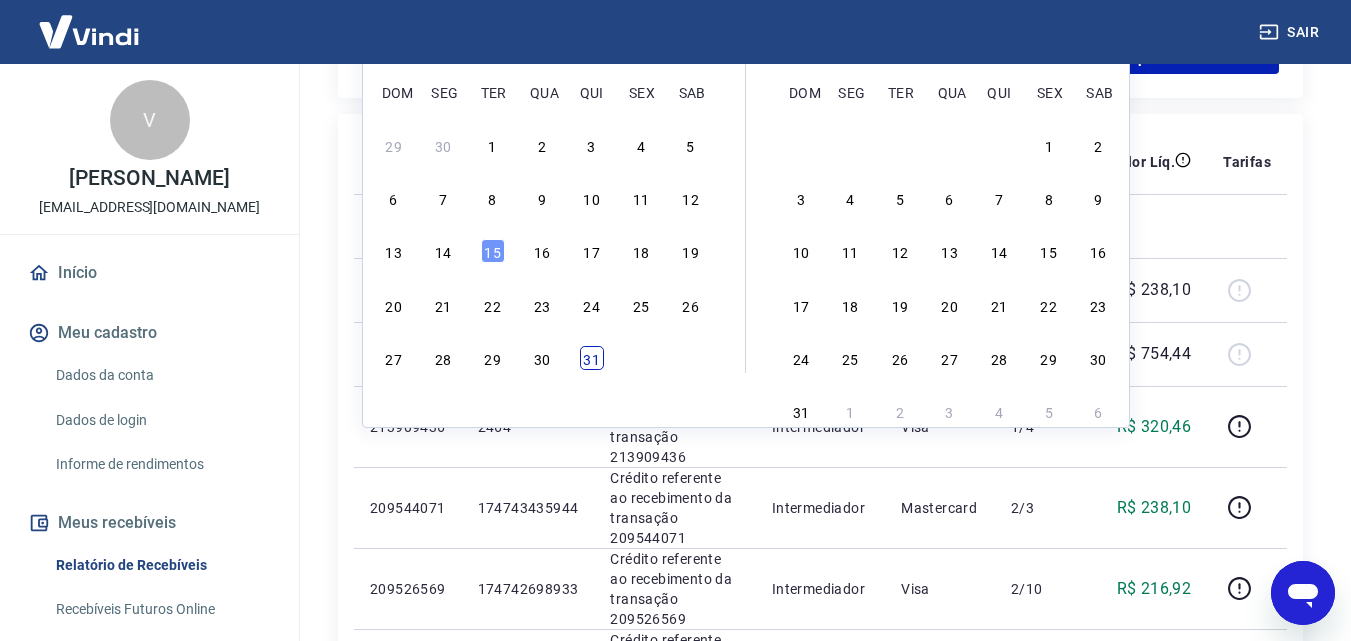 click on "31" at bounding box center (592, 358) 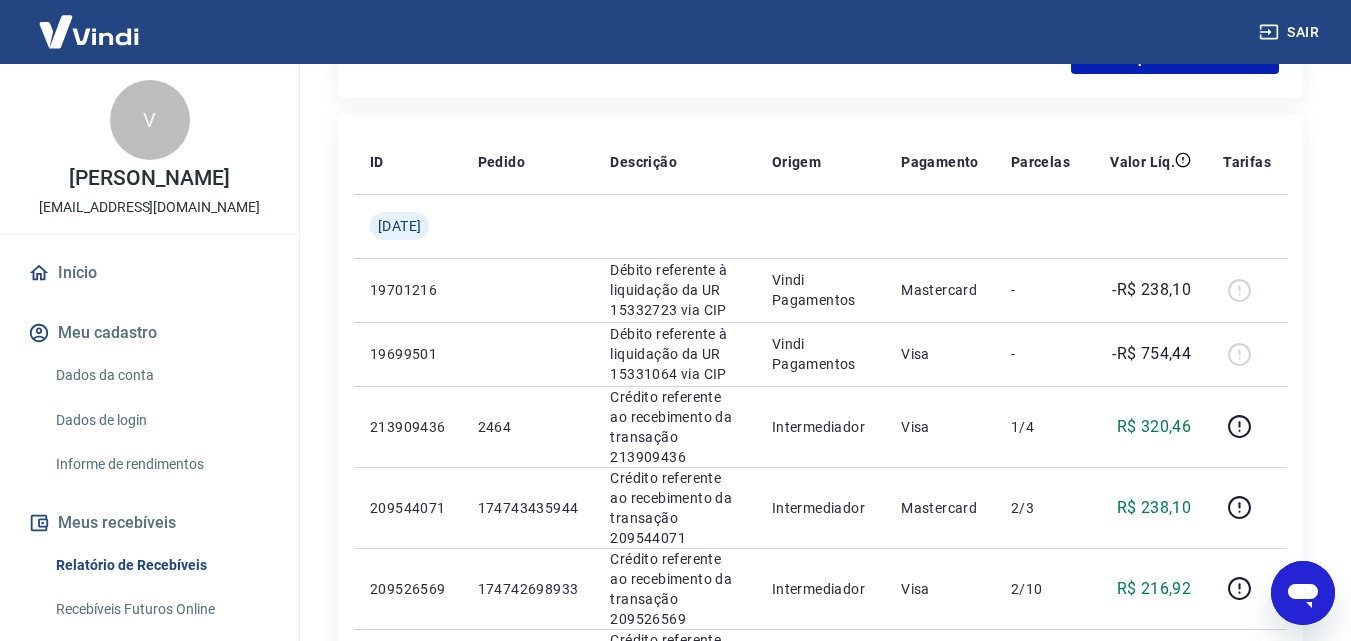 type on "[DATE]" 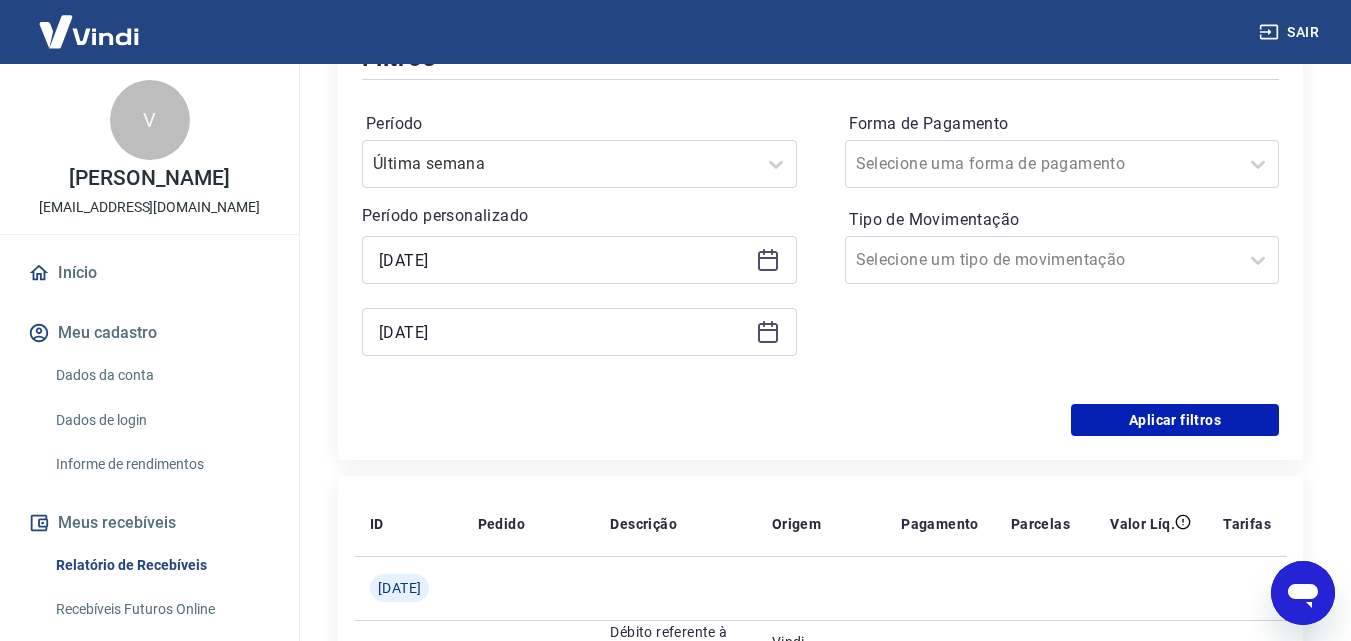 scroll, scrollTop: 292, scrollLeft: 0, axis: vertical 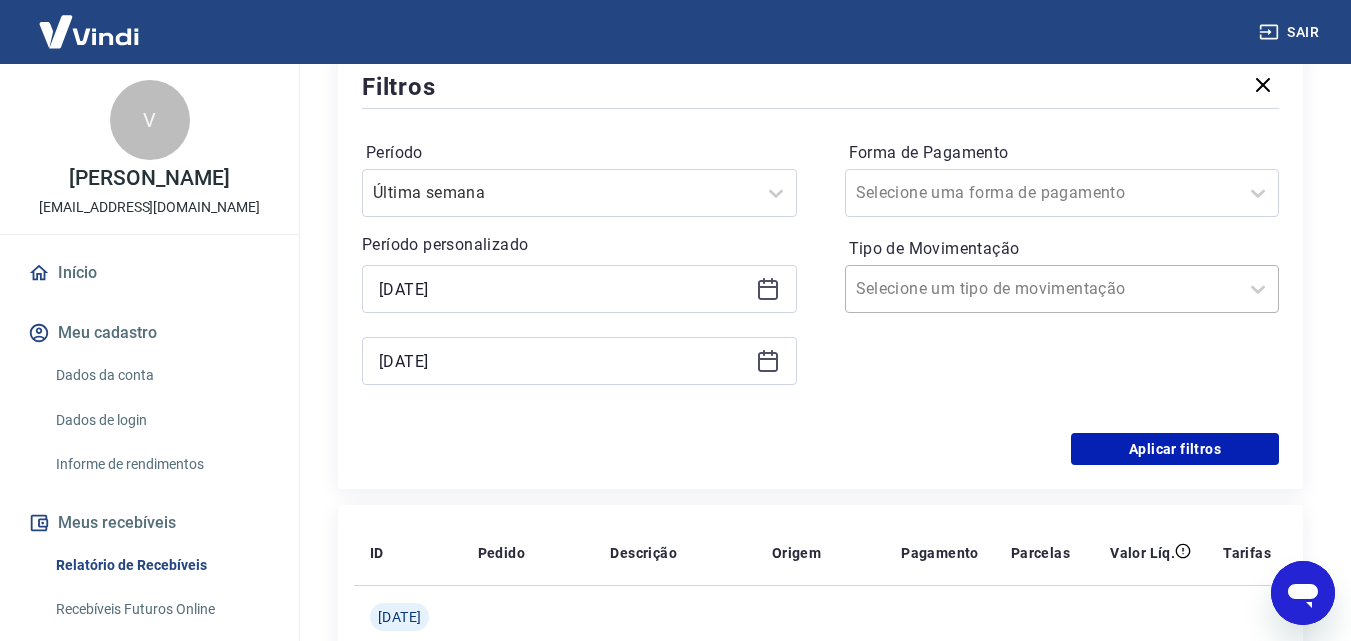 click at bounding box center (1042, 289) 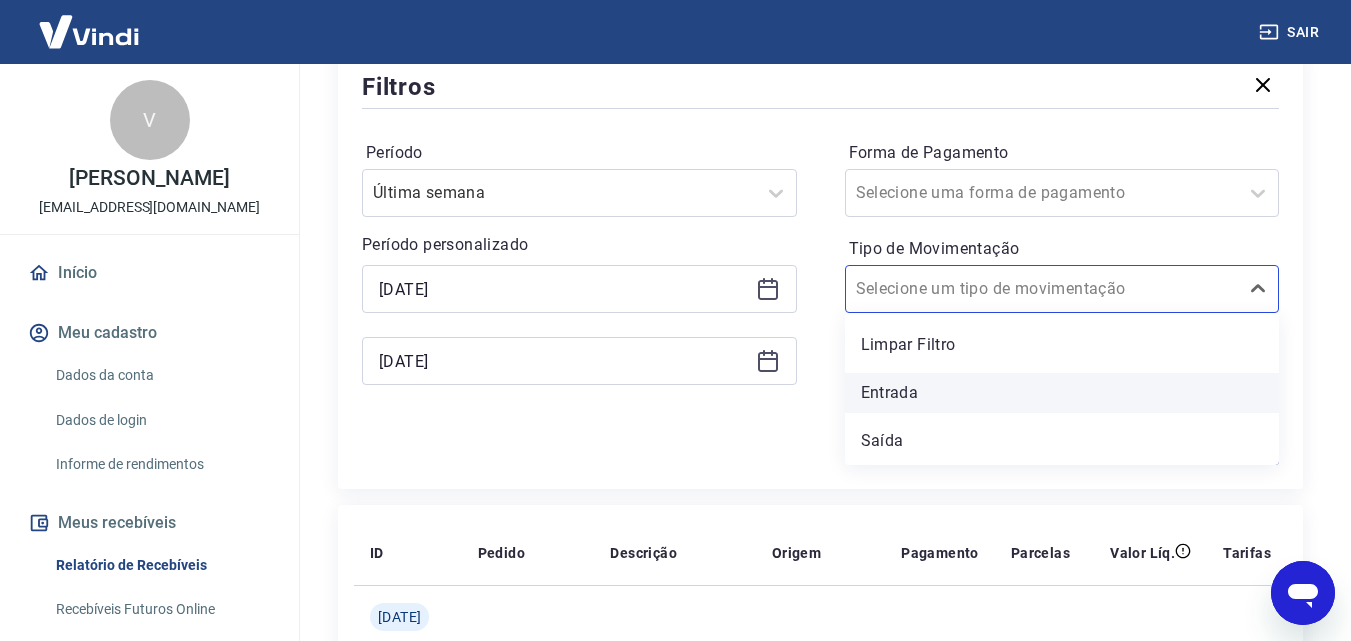 click on "Entrada" at bounding box center (1062, 393) 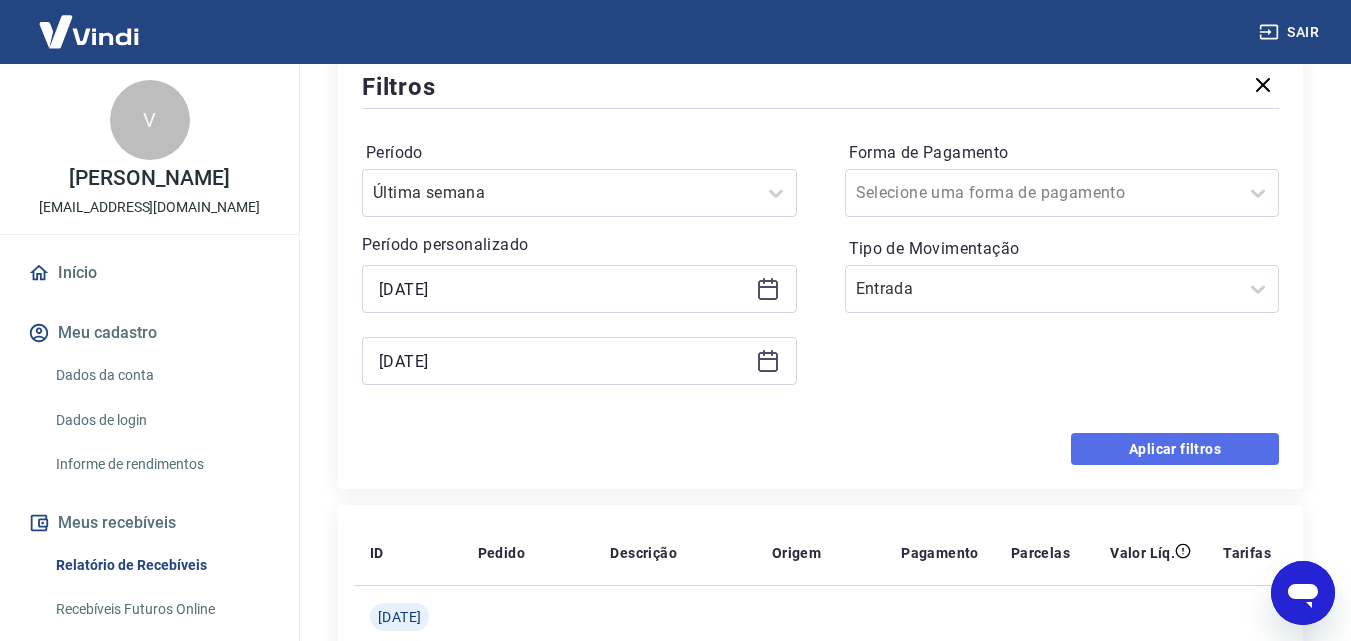 click on "Aplicar filtros" at bounding box center [1175, 449] 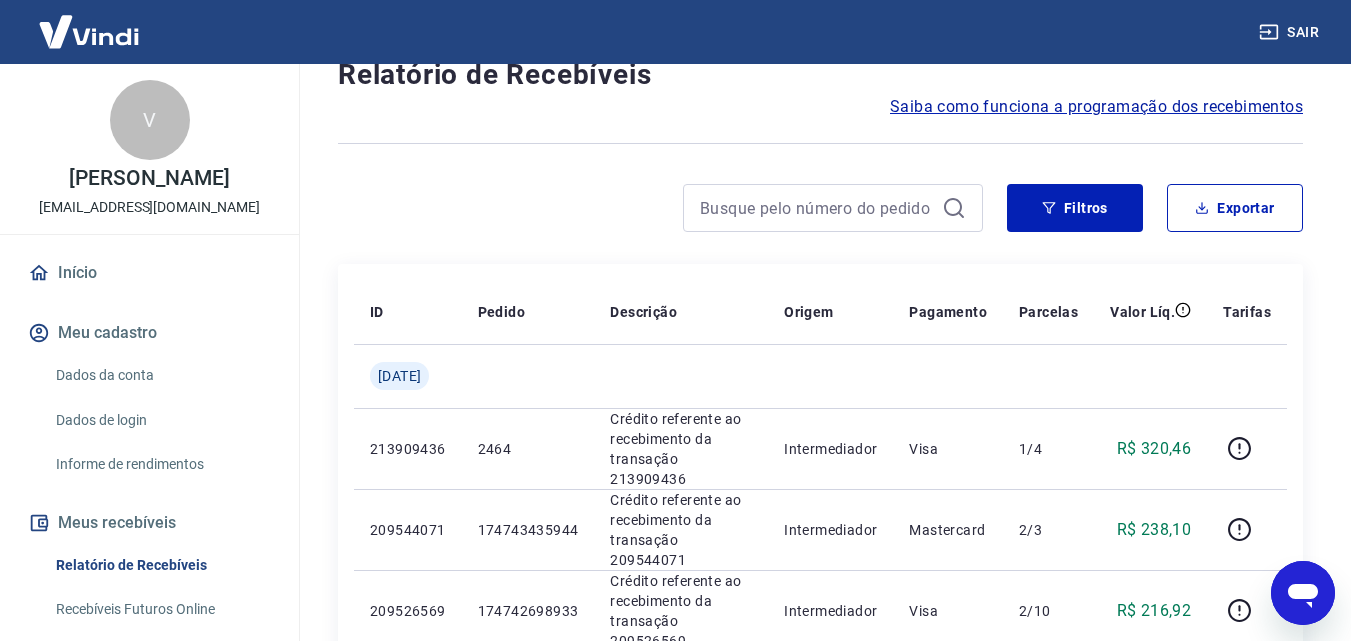 scroll, scrollTop: 0, scrollLeft: 0, axis: both 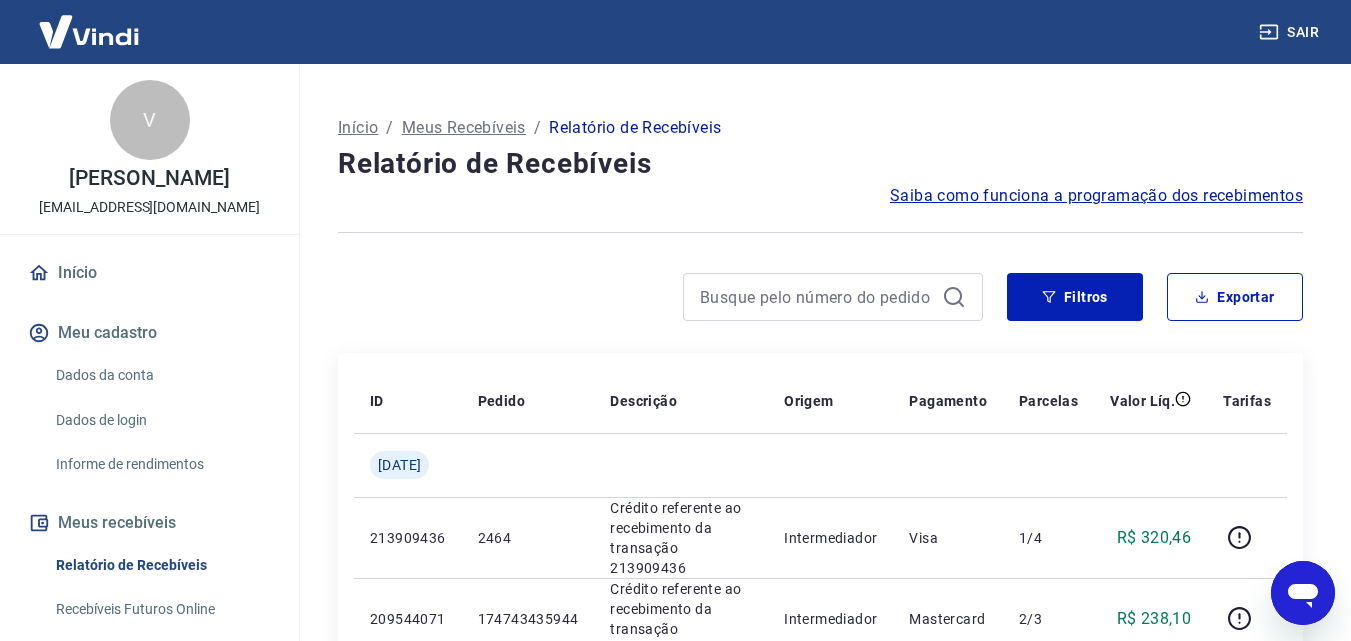 click on "Início" at bounding box center [149, 273] 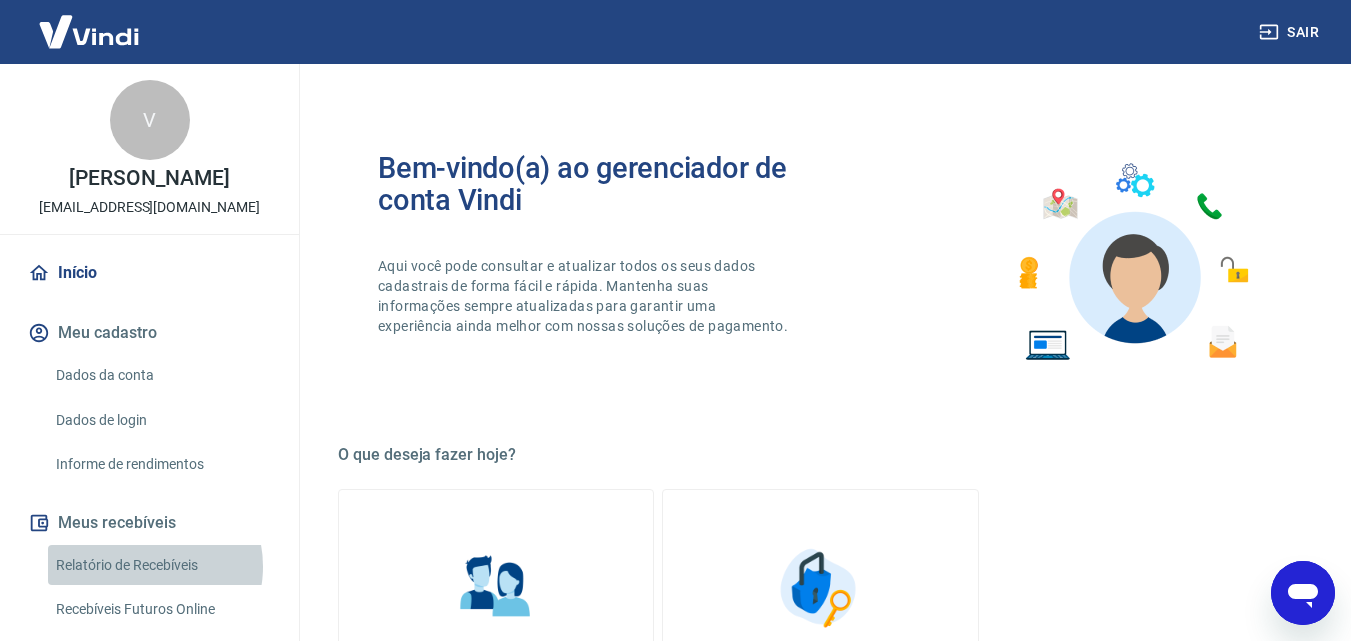 click on "Relatório de Recebíveis" at bounding box center (161, 565) 